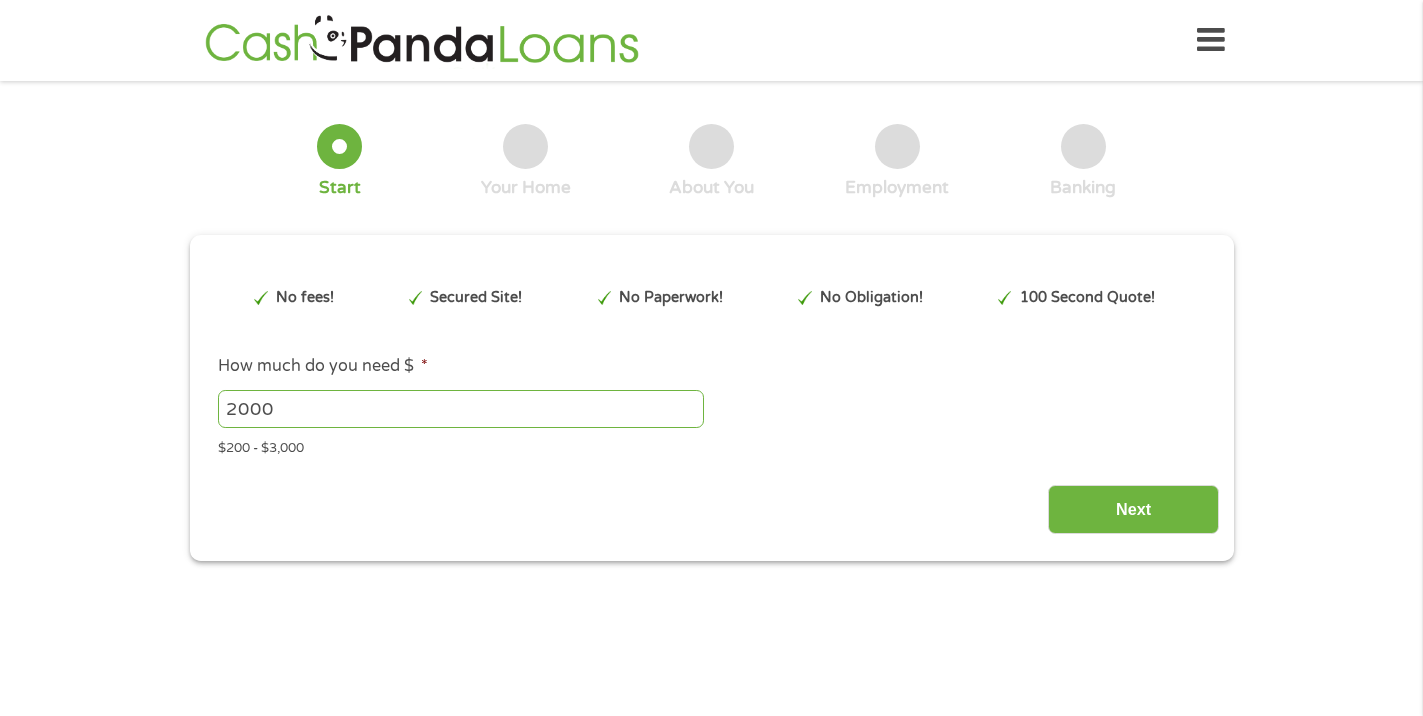 scroll, scrollTop: 0, scrollLeft: 0, axis: both 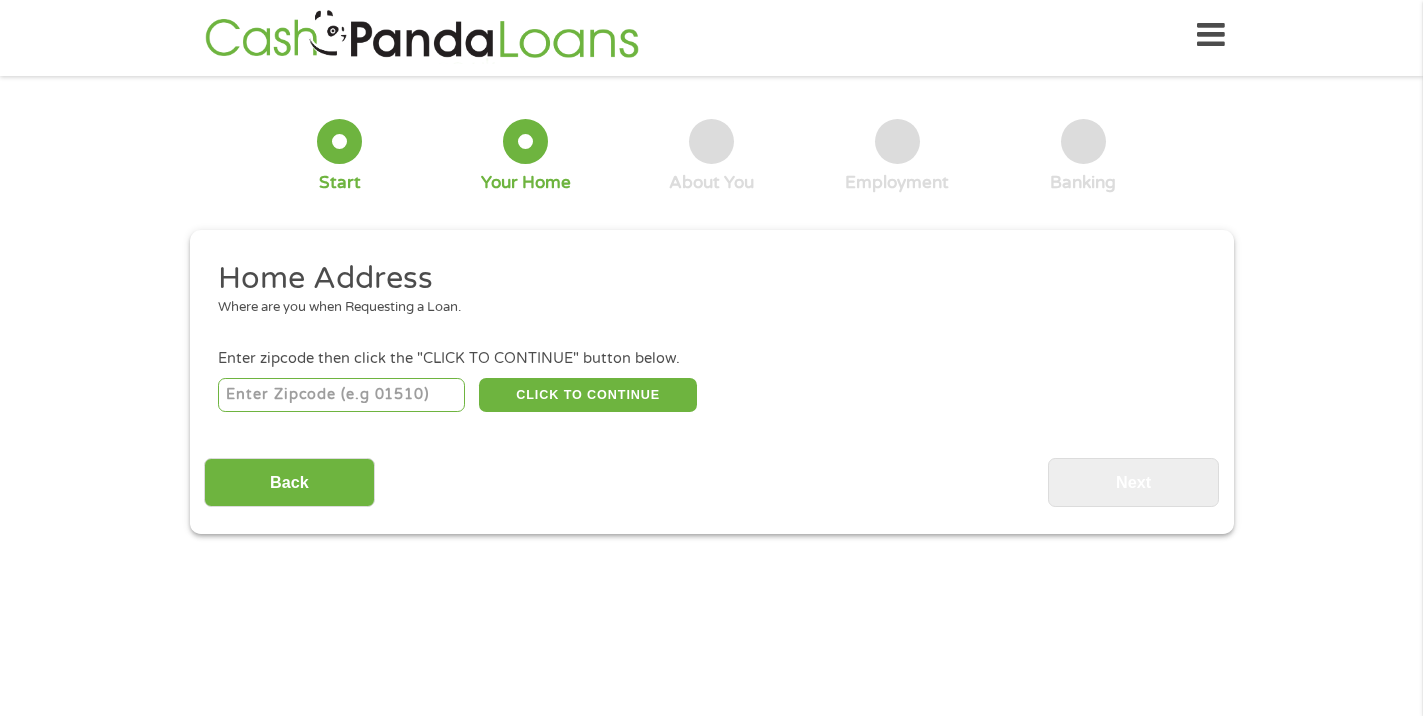 click at bounding box center [341, 395] 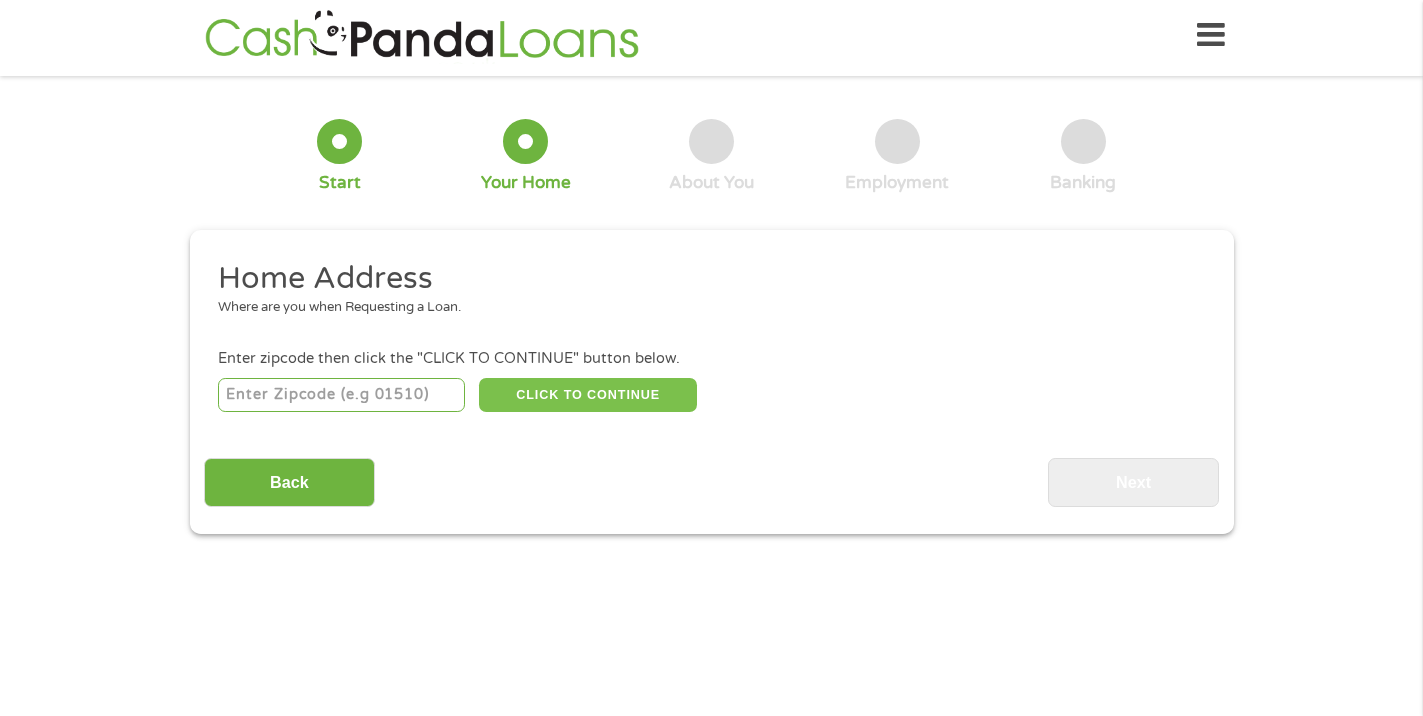 type on "[POSTAL_CODE]" 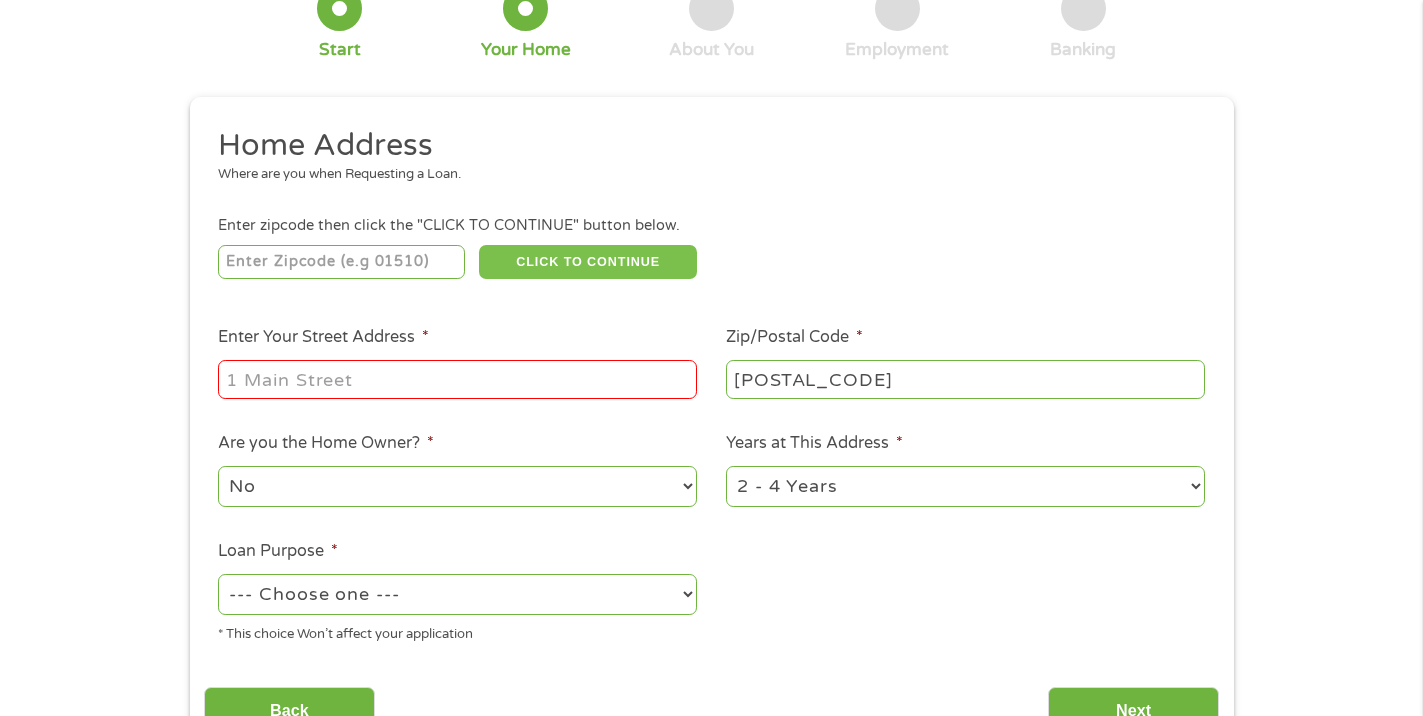 scroll, scrollTop: 272, scrollLeft: 0, axis: vertical 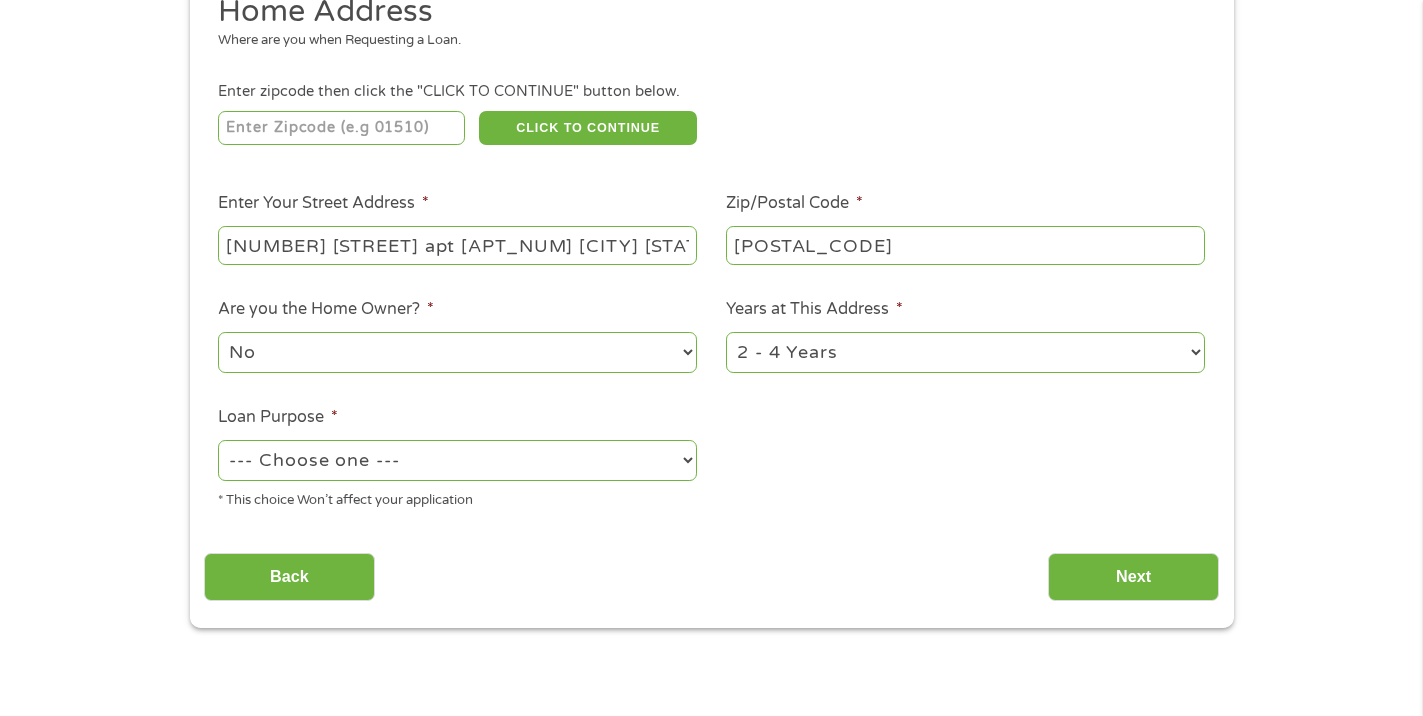 type on "[NUMBER] [STREET] apt [APT_NUM] [CITY] [STATE]" 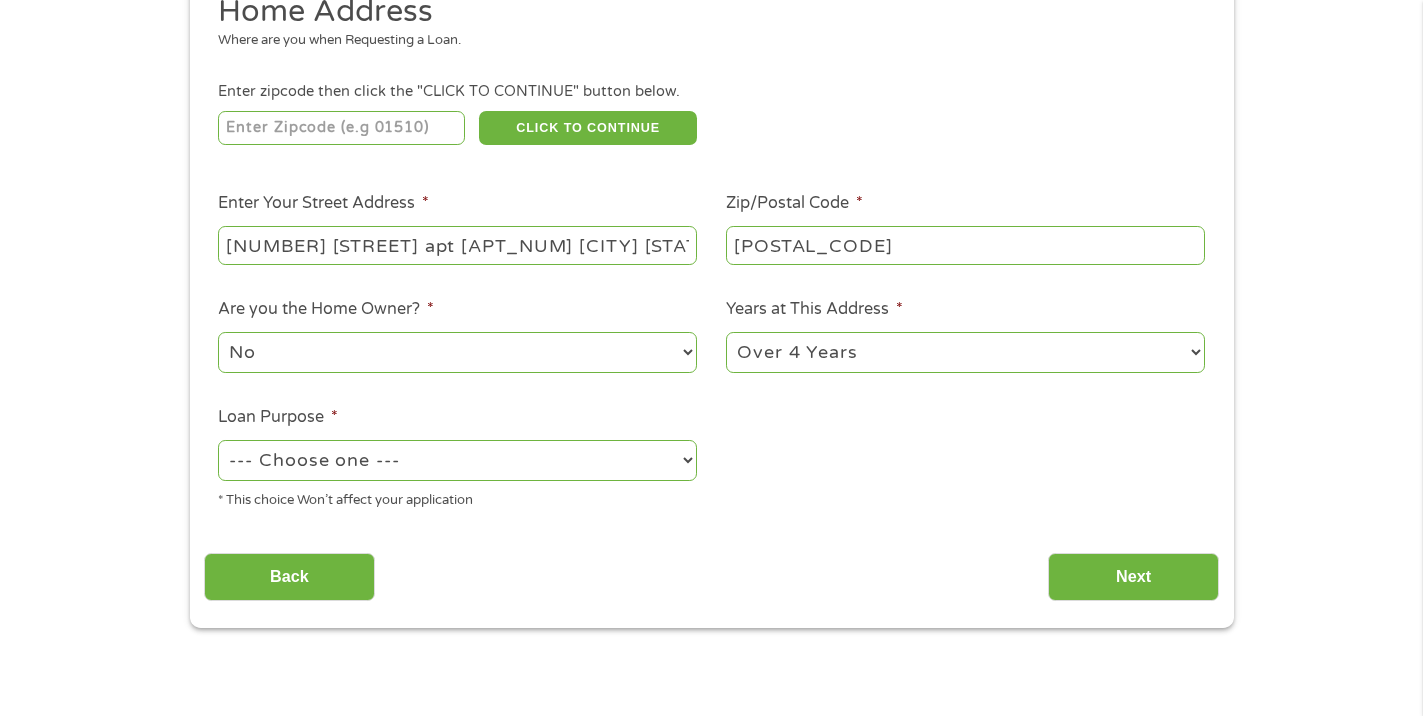 click on "--- Choose one --- Pay Bills Debt Consolidation Home Improvement Major Purchase Car Loan Short Term Cash Medical Expenses Other" at bounding box center [457, 461] 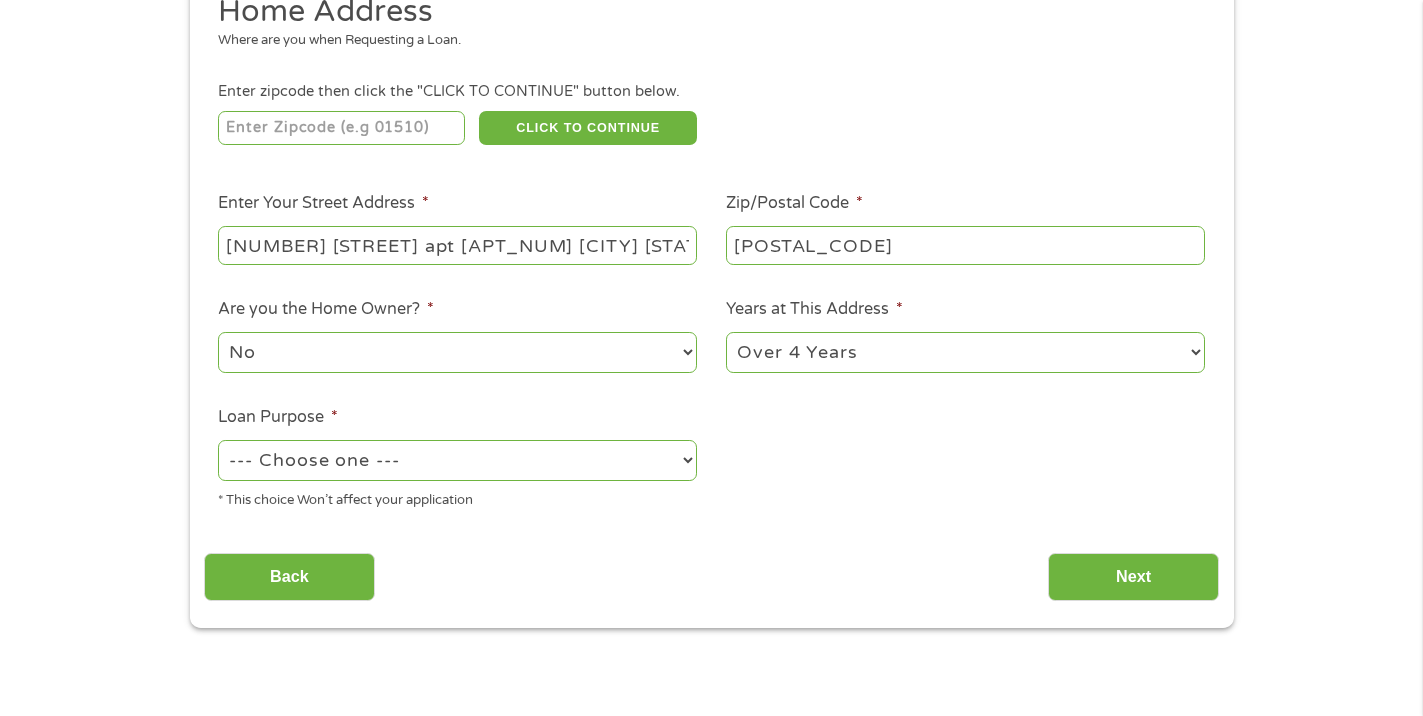 select on "debtconsolidation" 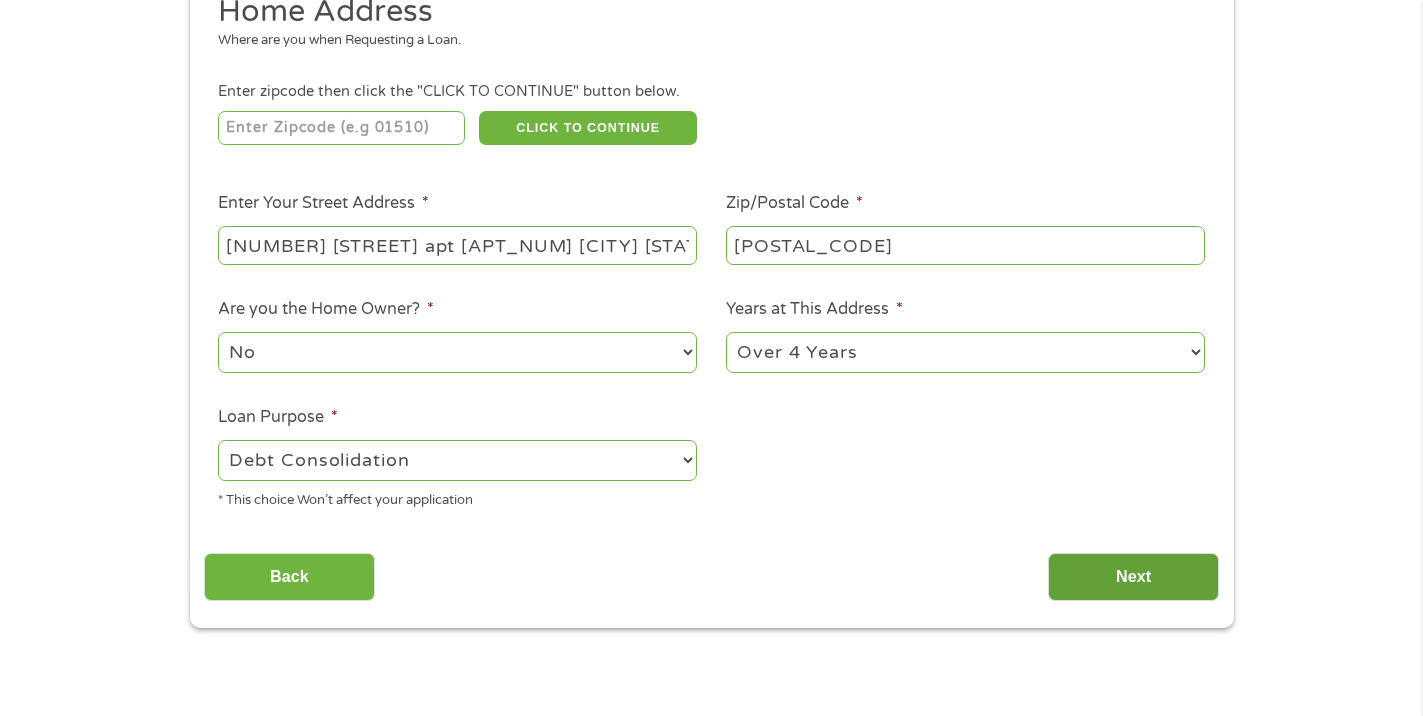 click on "Next" at bounding box center [1133, 577] 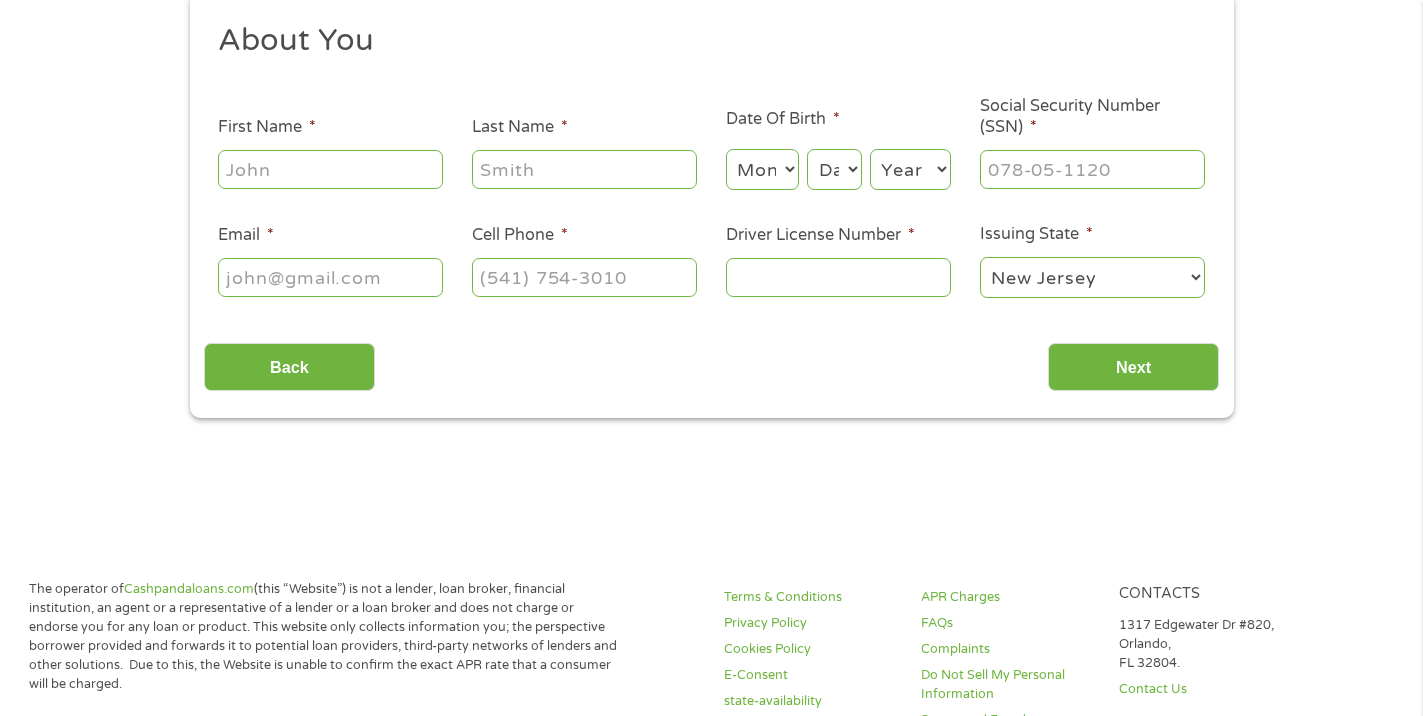 scroll, scrollTop: 8, scrollLeft: 8, axis: both 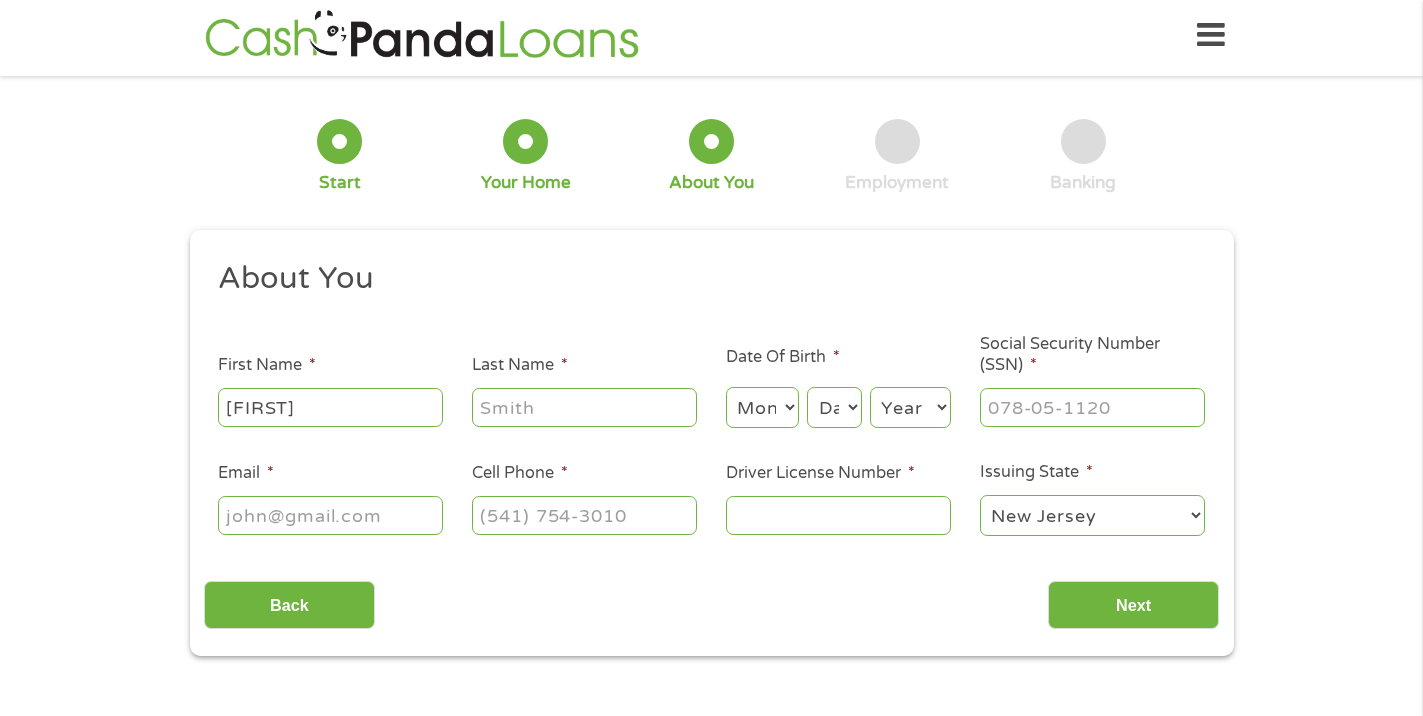 type on "[FIRST]" 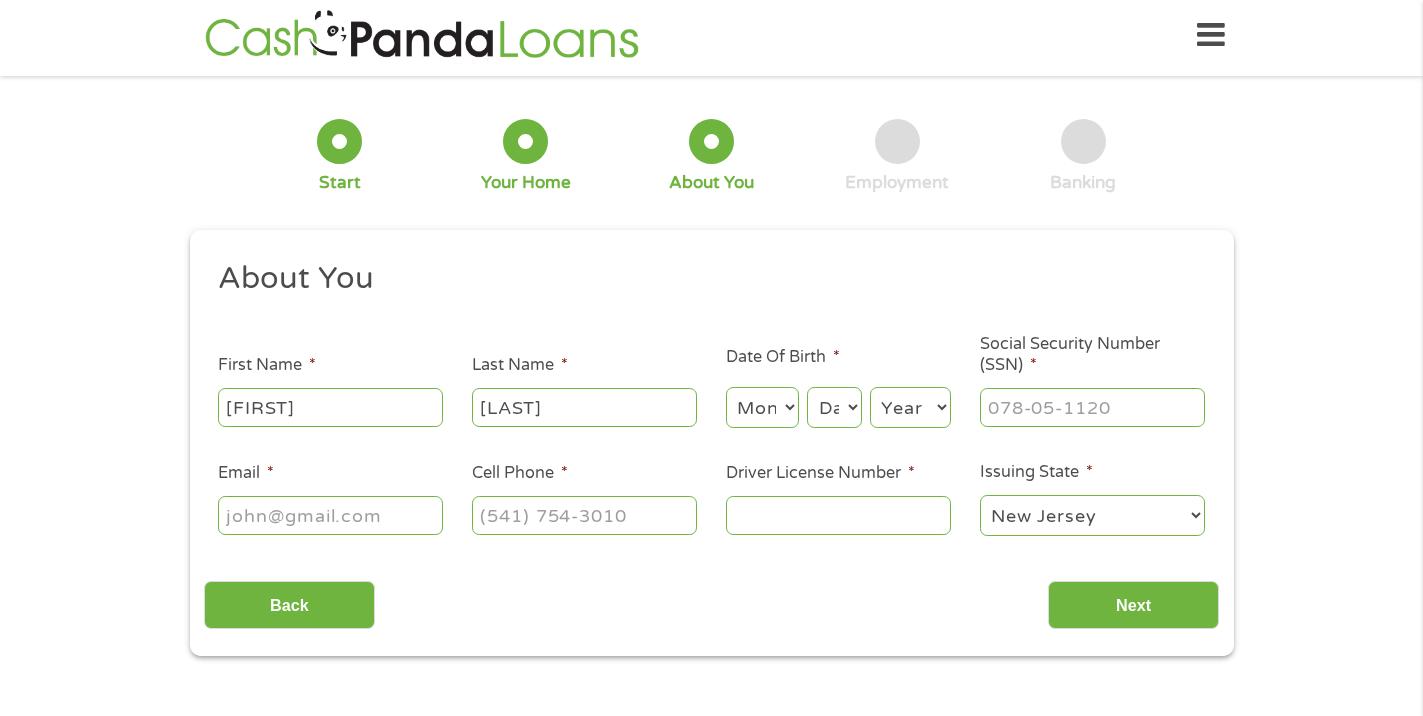 type on "[LAST]" 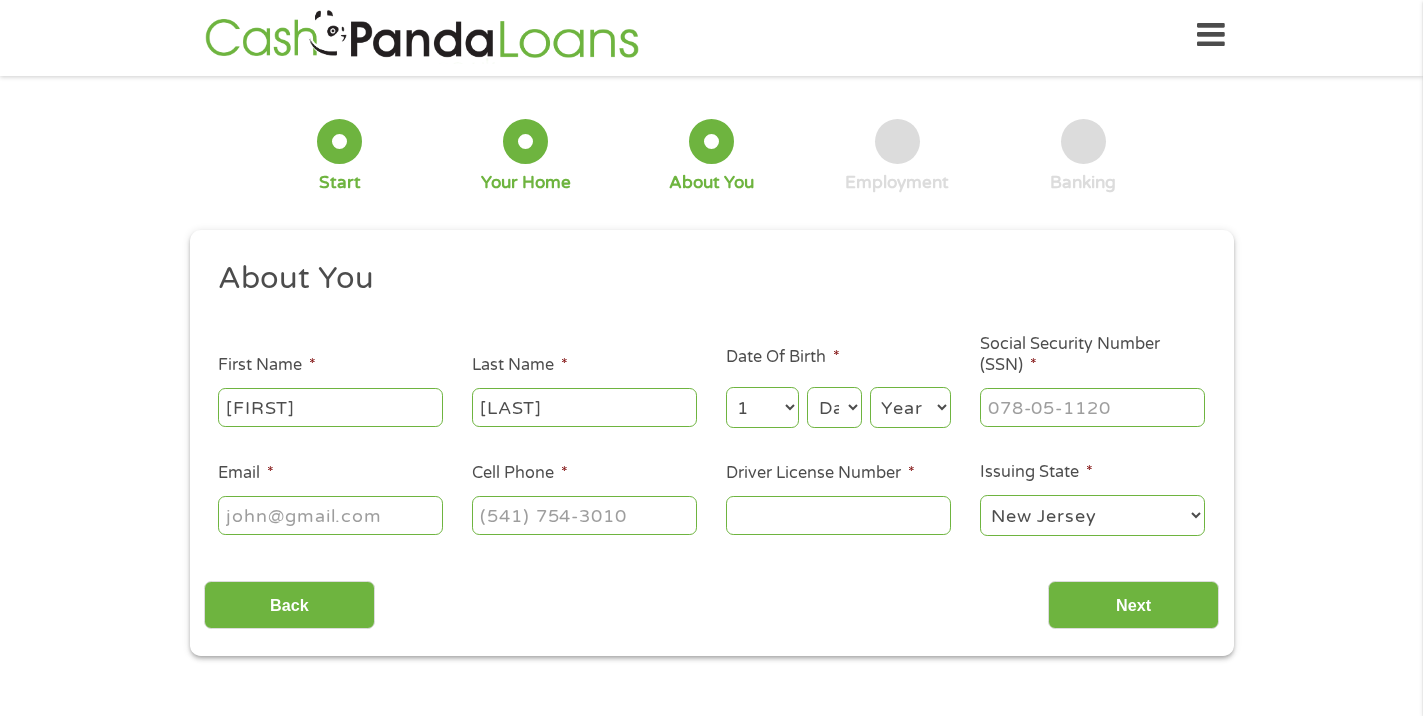 select on "15" 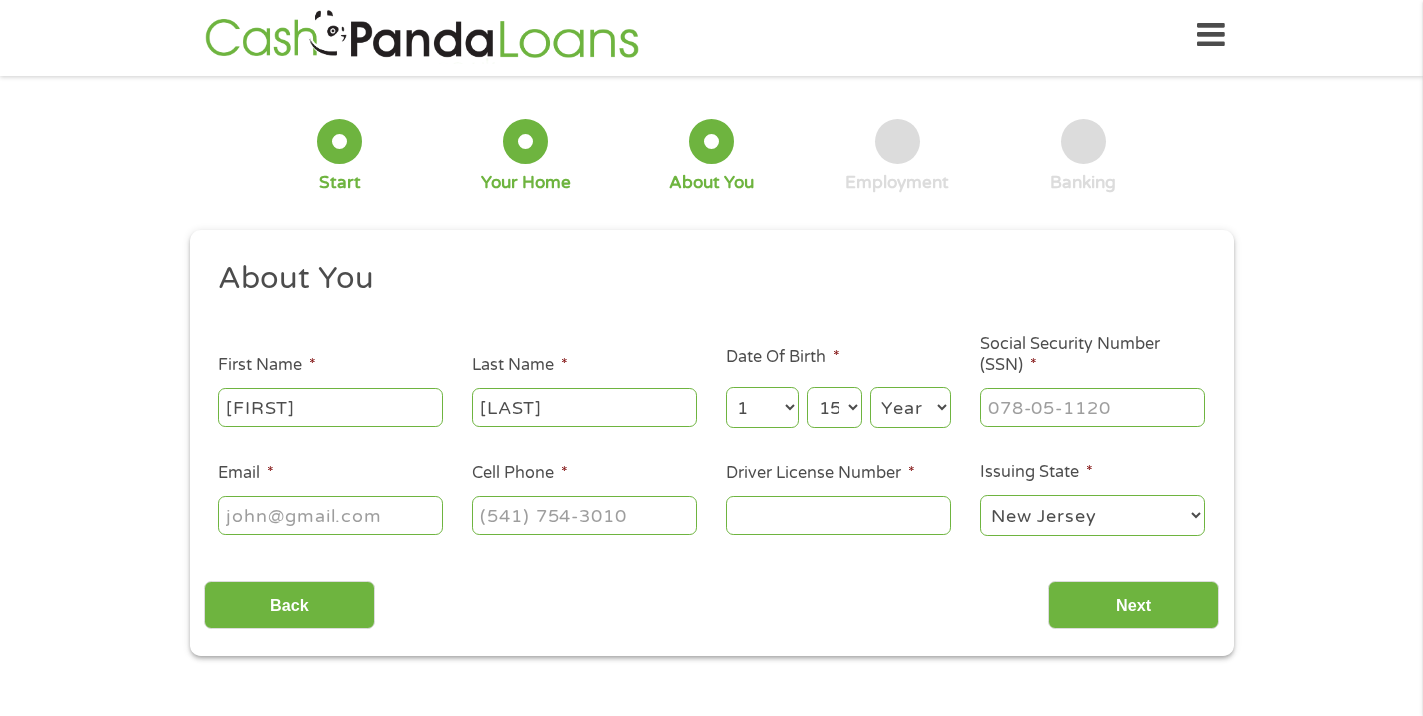 select on "1988" 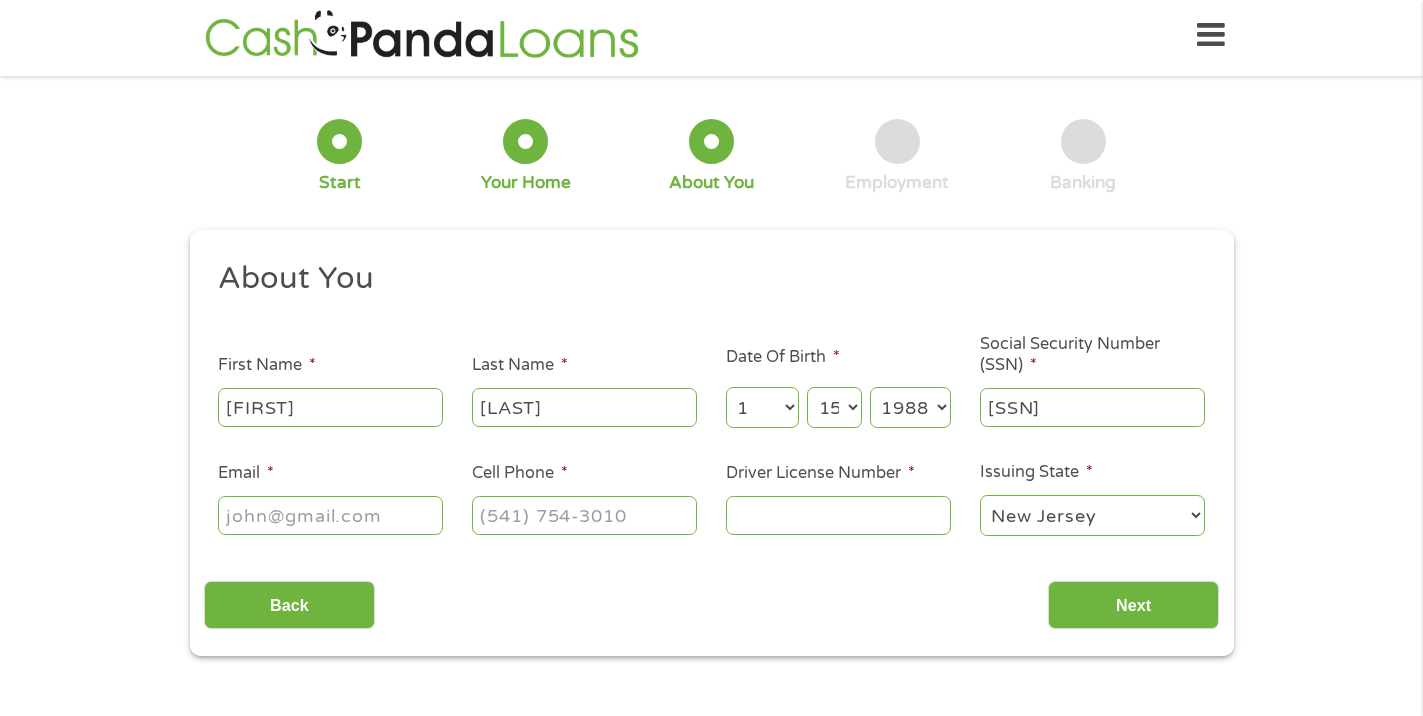 type on "[SSN]" 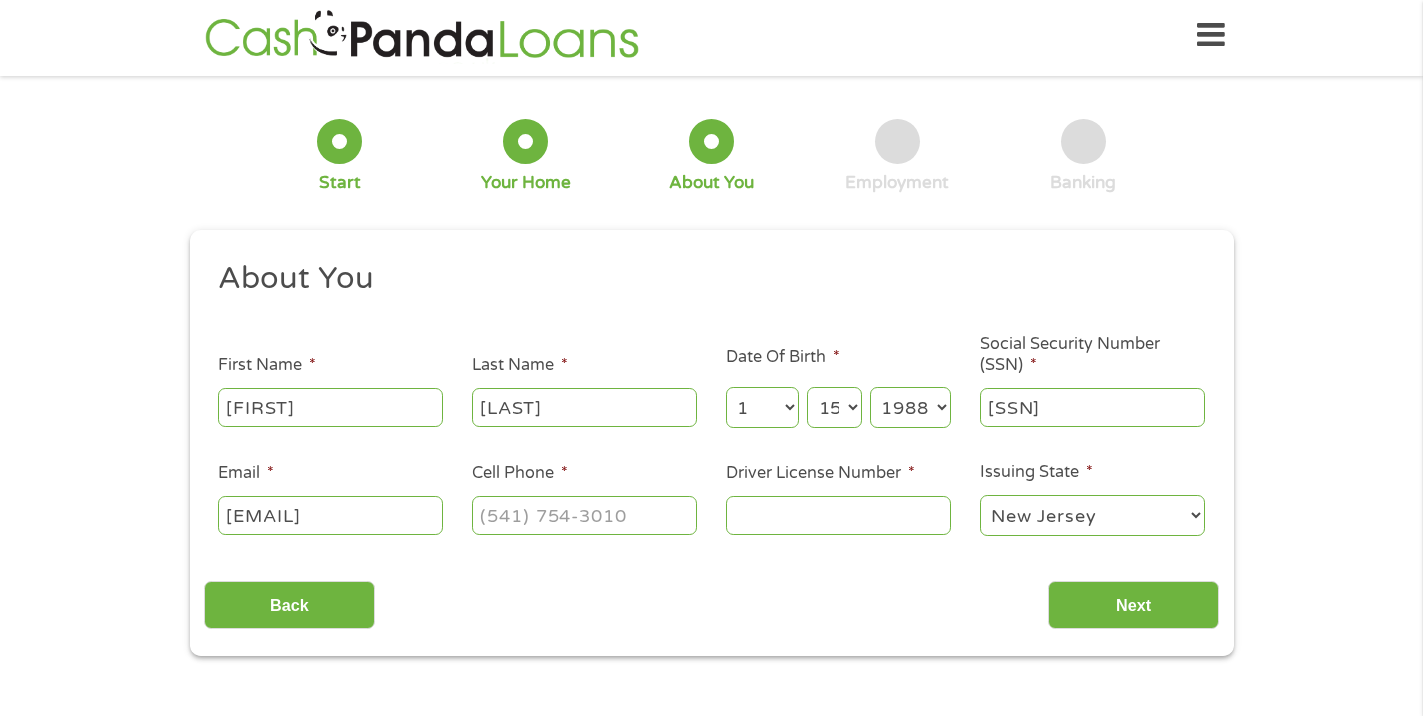type on "[EMAIL]" 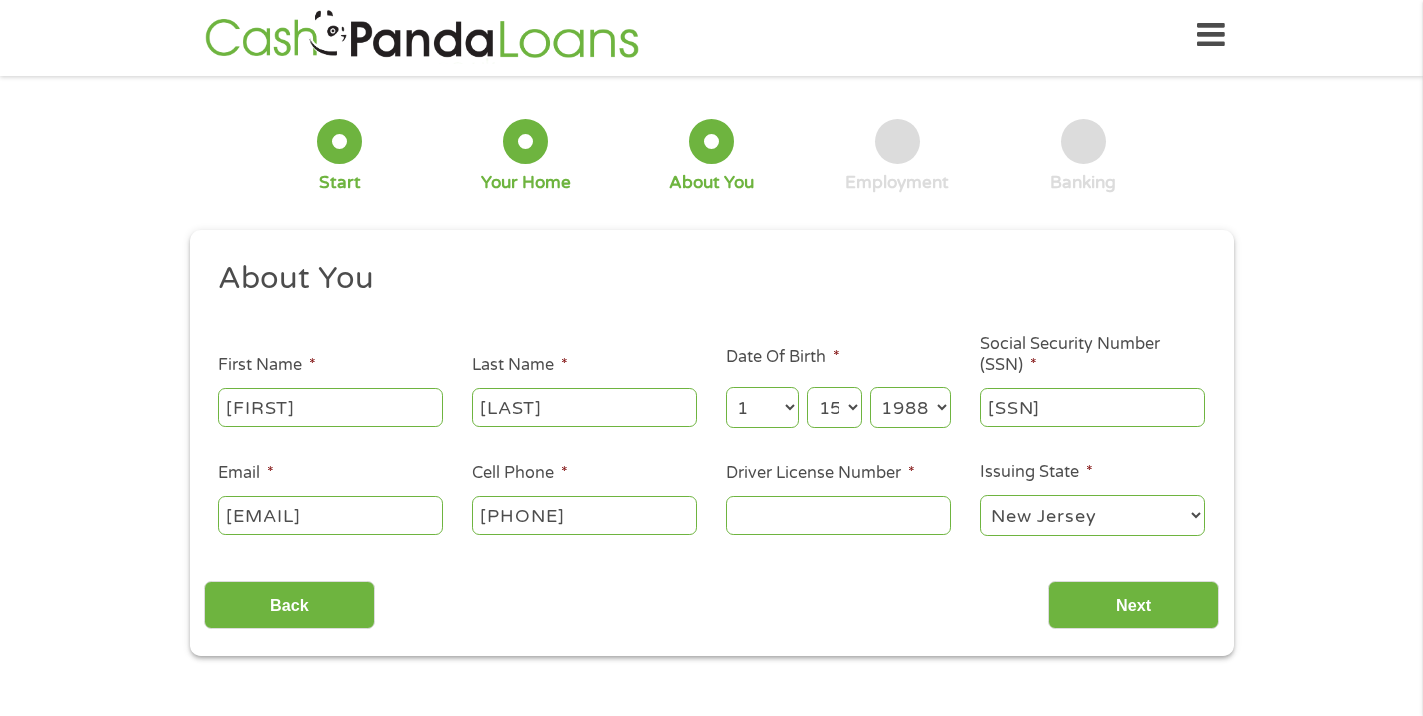 type on "[PHONE]" 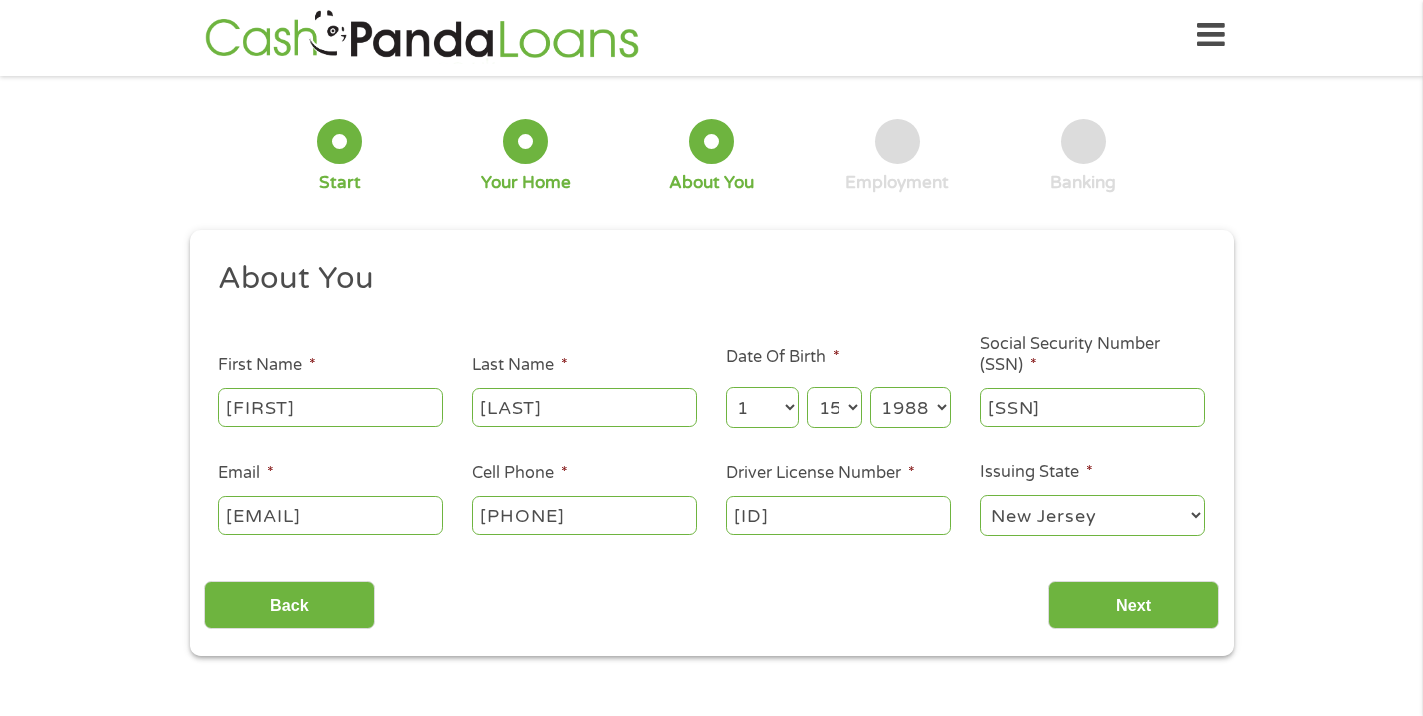 type on "[ID]" 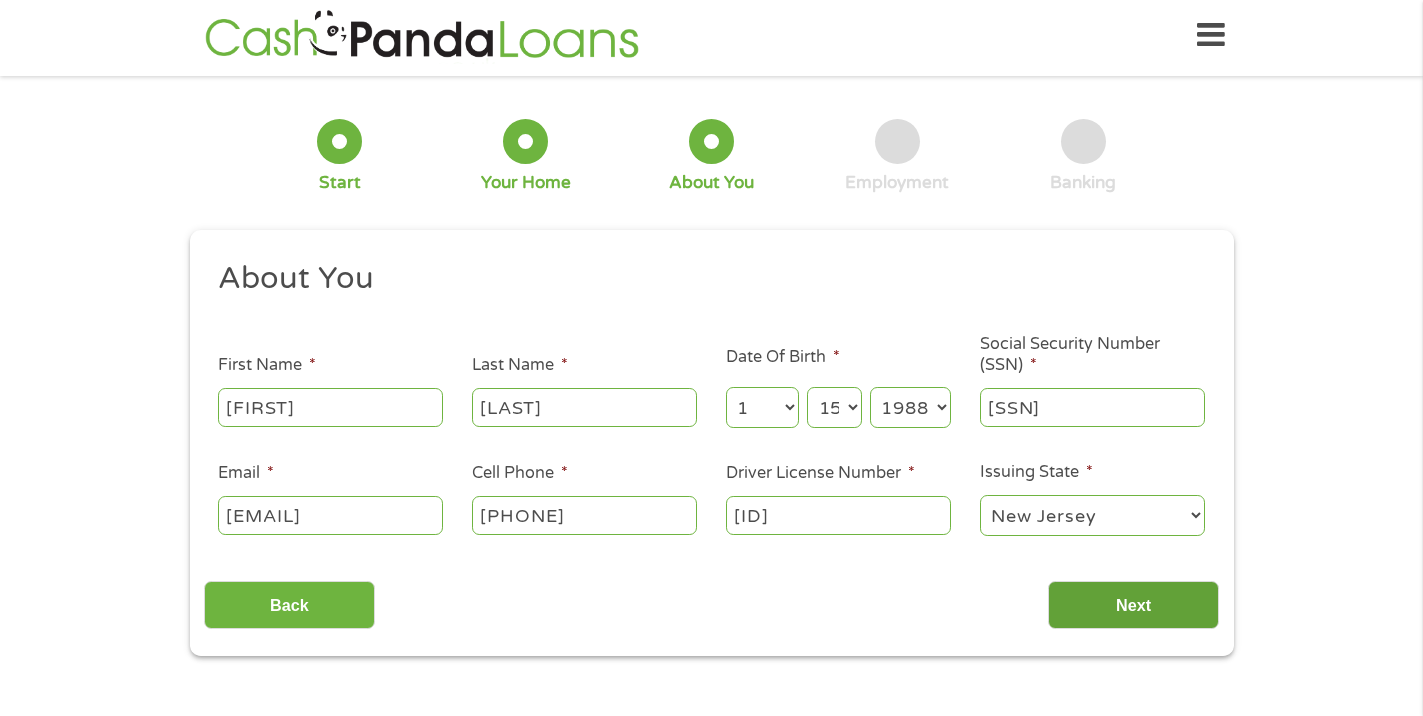 click on "Next" at bounding box center (1133, 605) 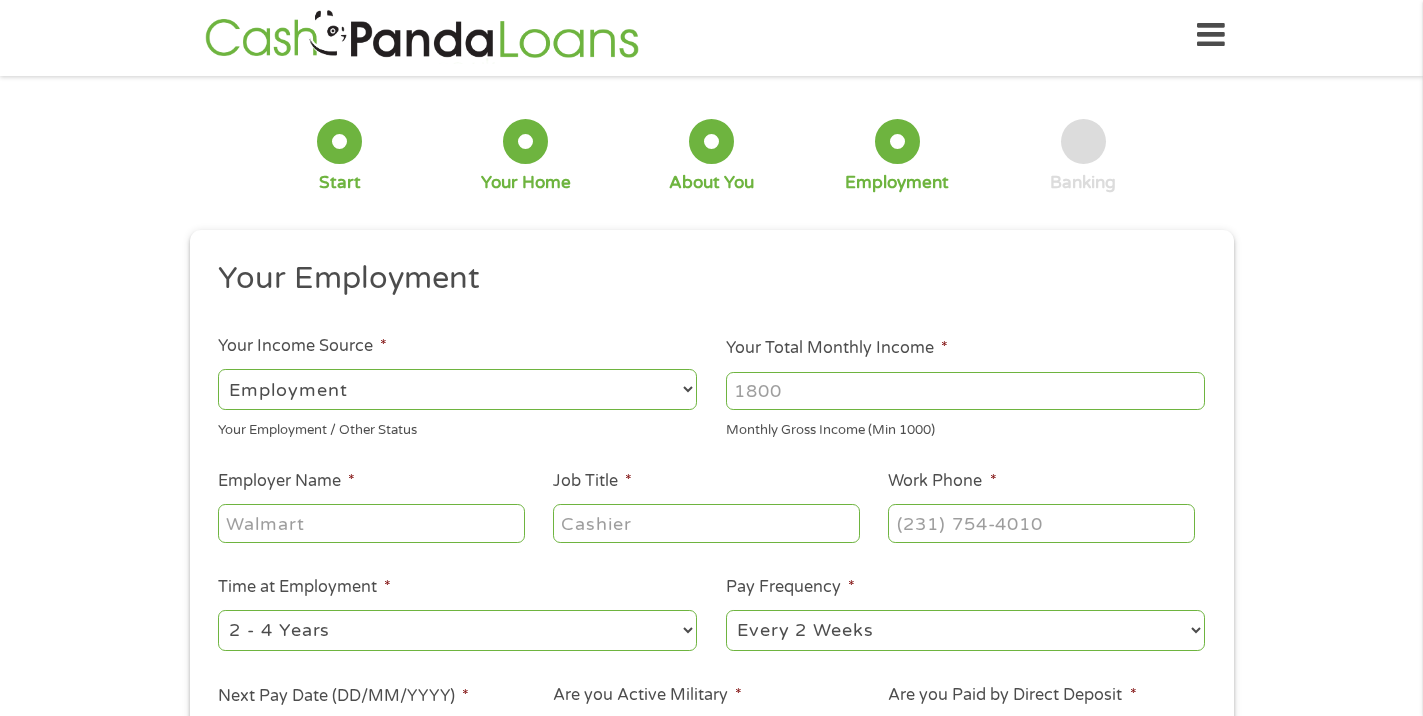 scroll, scrollTop: 8, scrollLeft: 8, axis: both 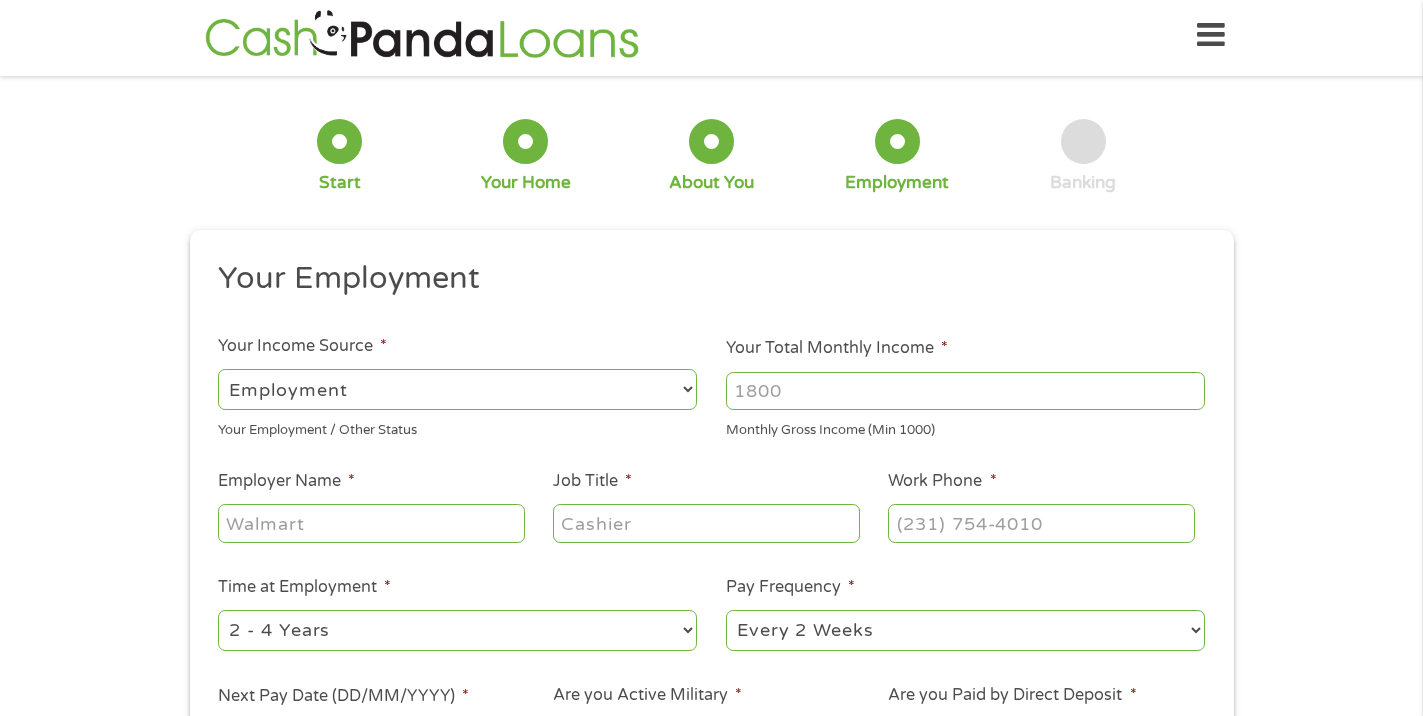 click on "Your Total Monthly Income *" at bounding box center (965, 391) 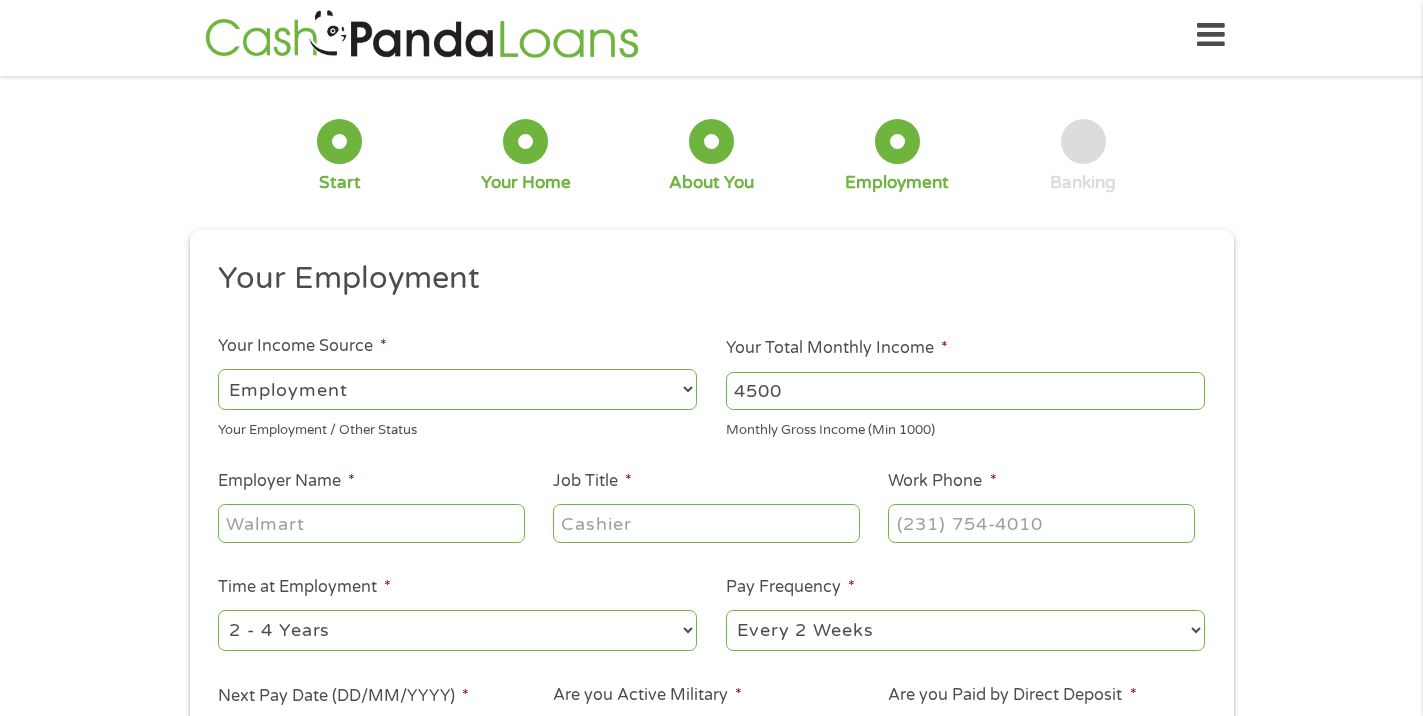 type on "4500" 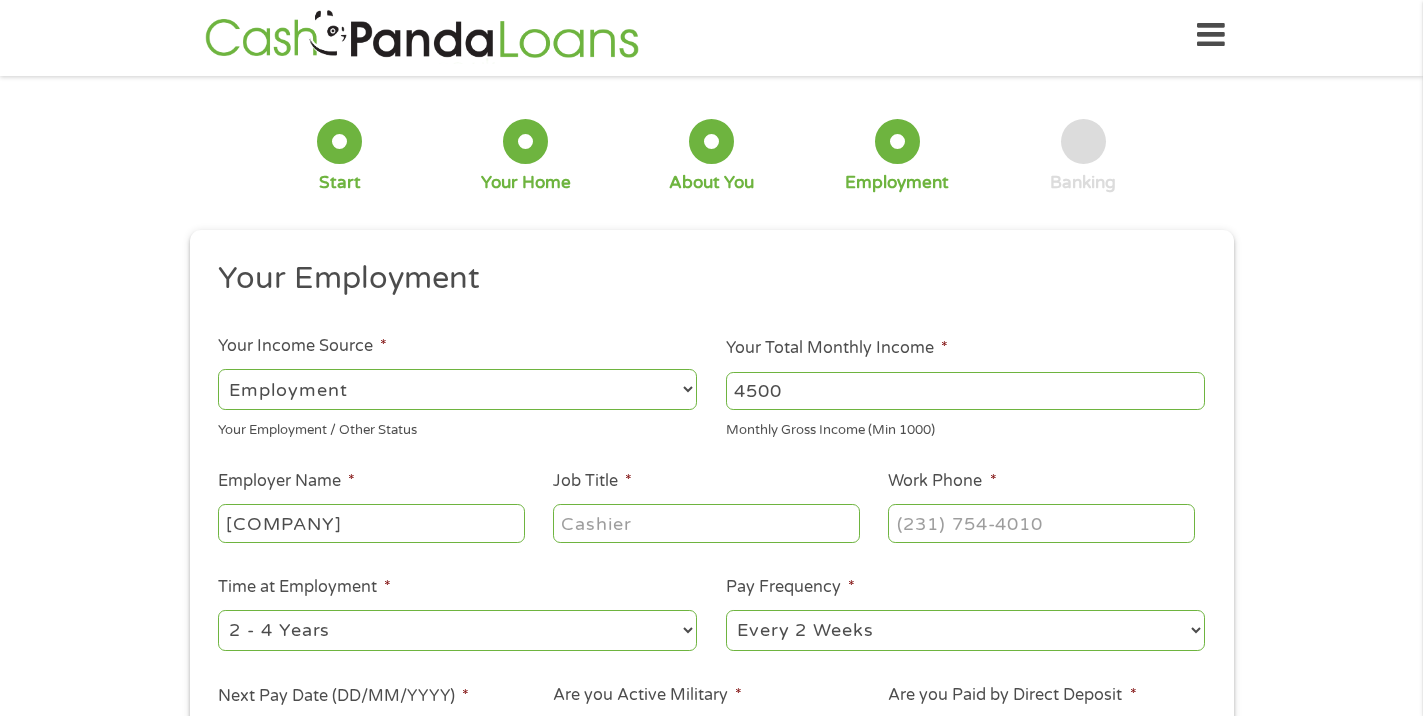 type on "[COMPANY]" 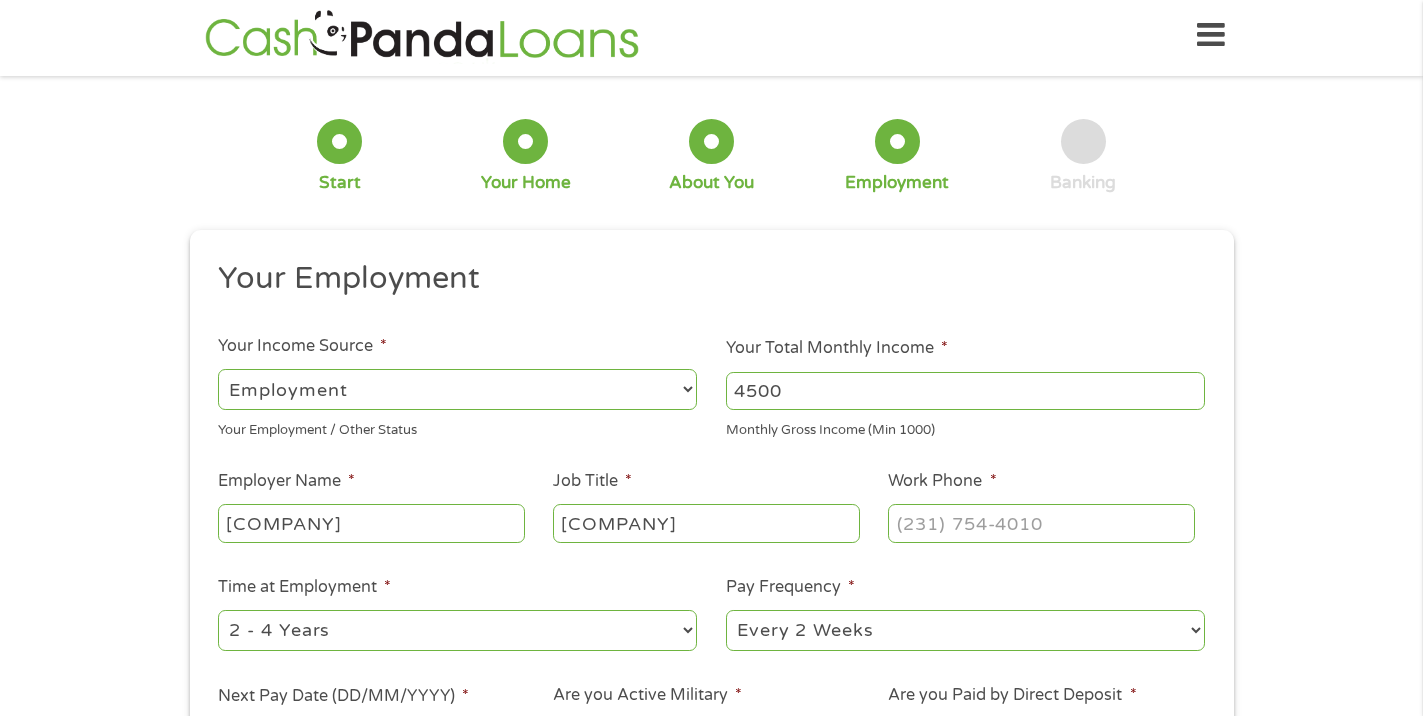type on "[COMPANY]" 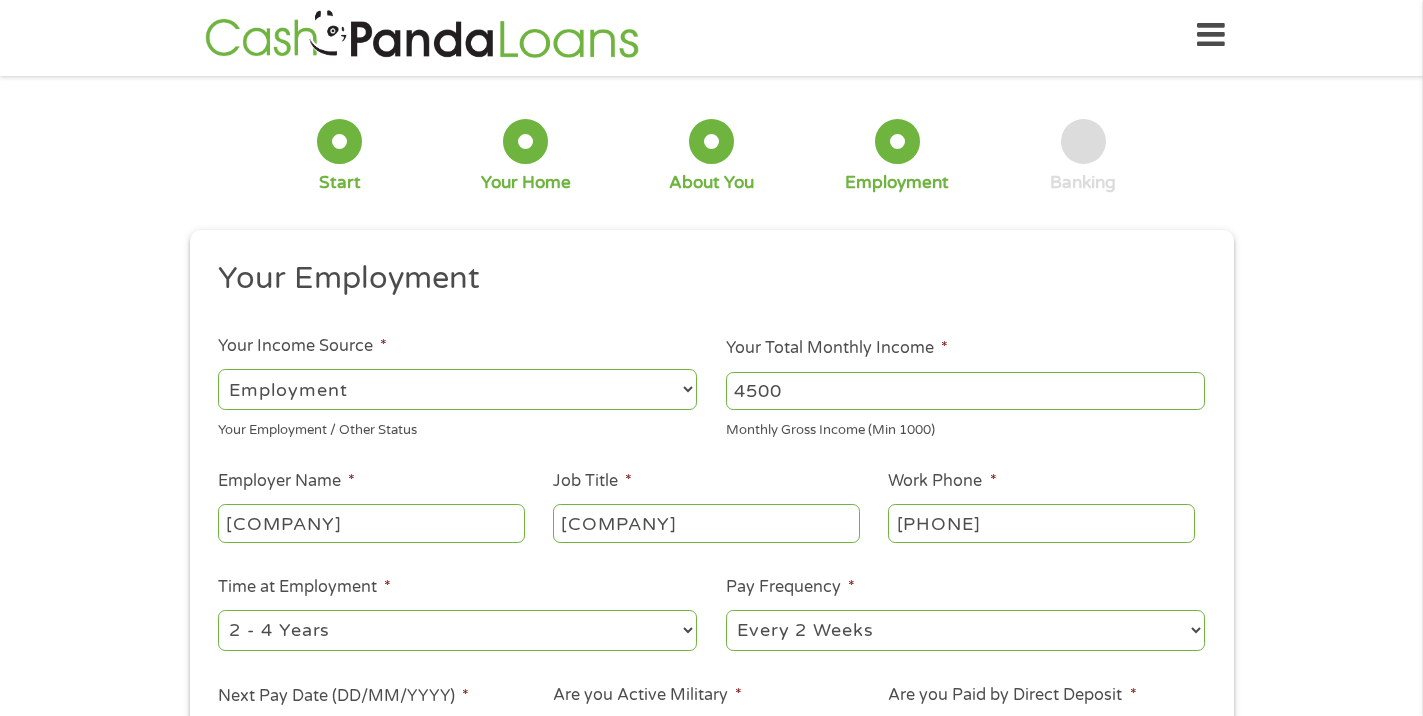 type on "[PHONE]" 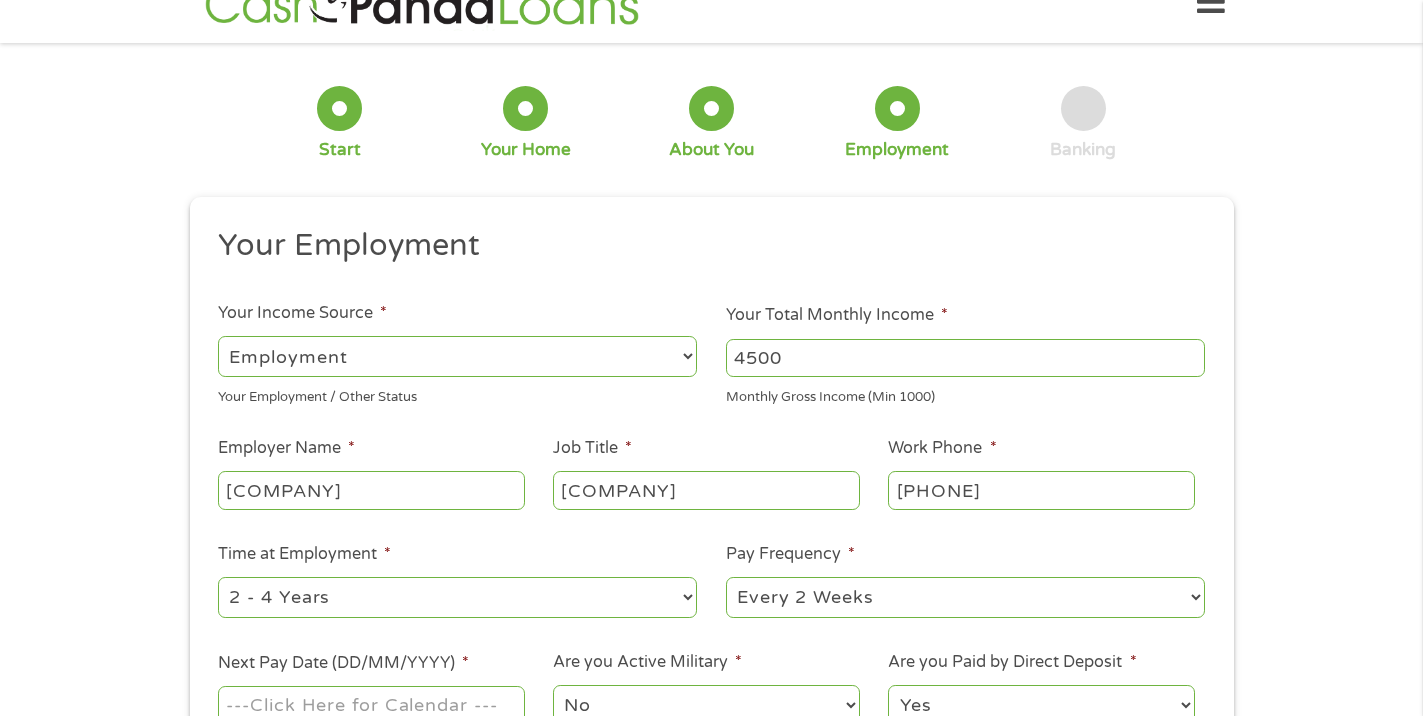 scroll, scrollTop: 132, scrollLeft: 0, axis: vertical 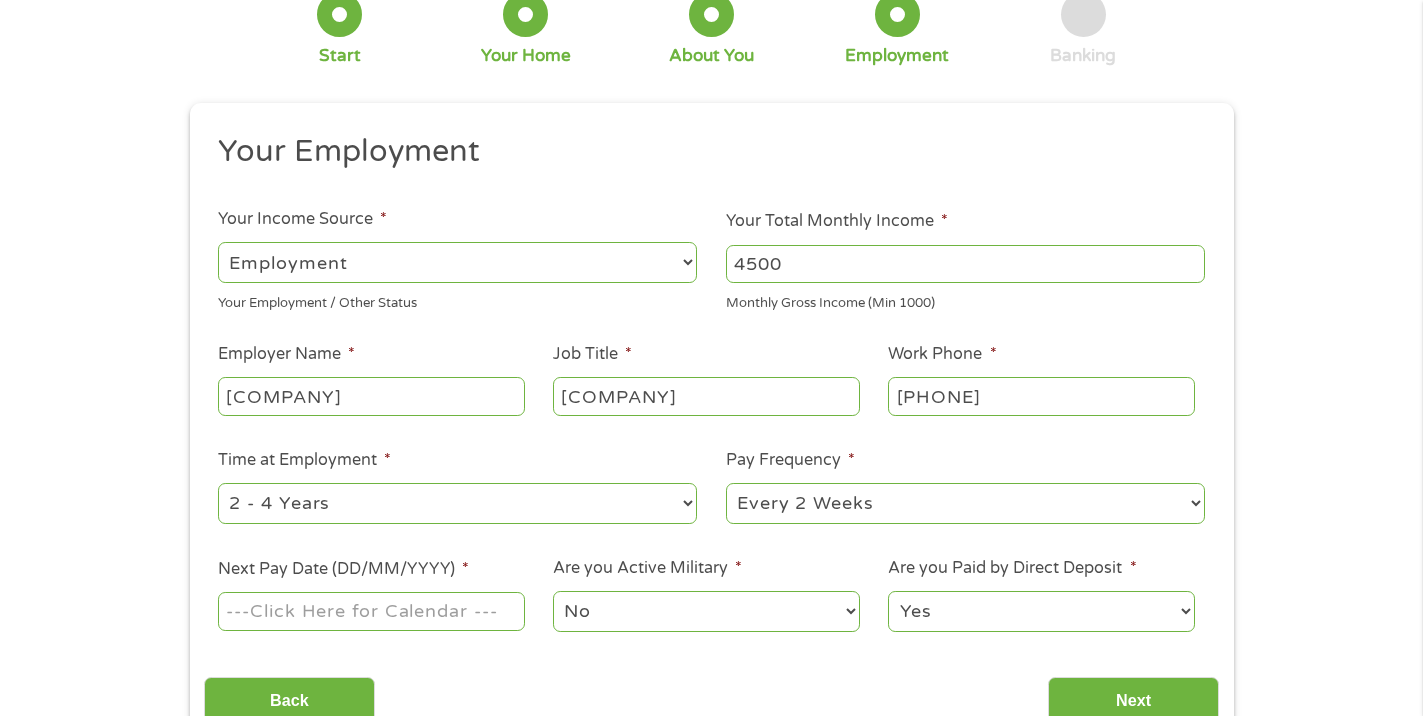select on "60months" 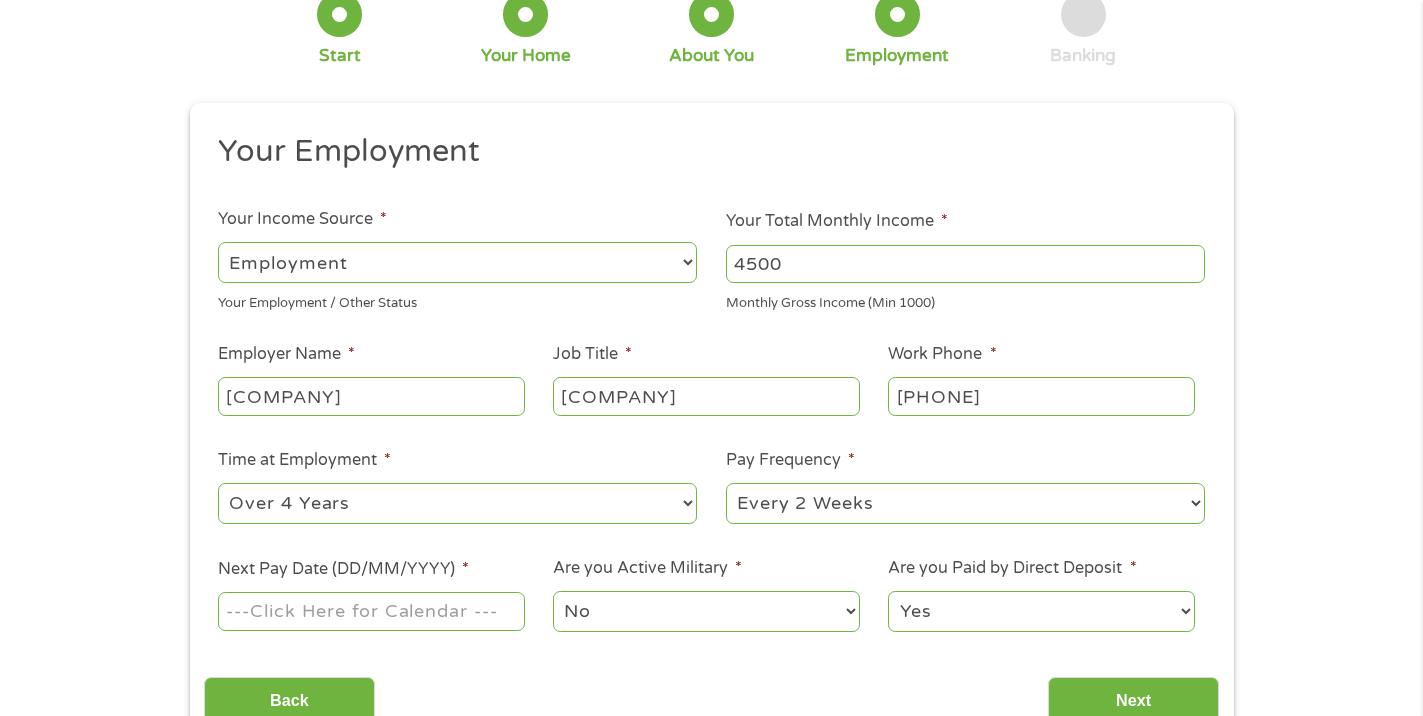 click on "Next Pay Date (DD/MM/YYYY) *" at bounding box center [371, 611] 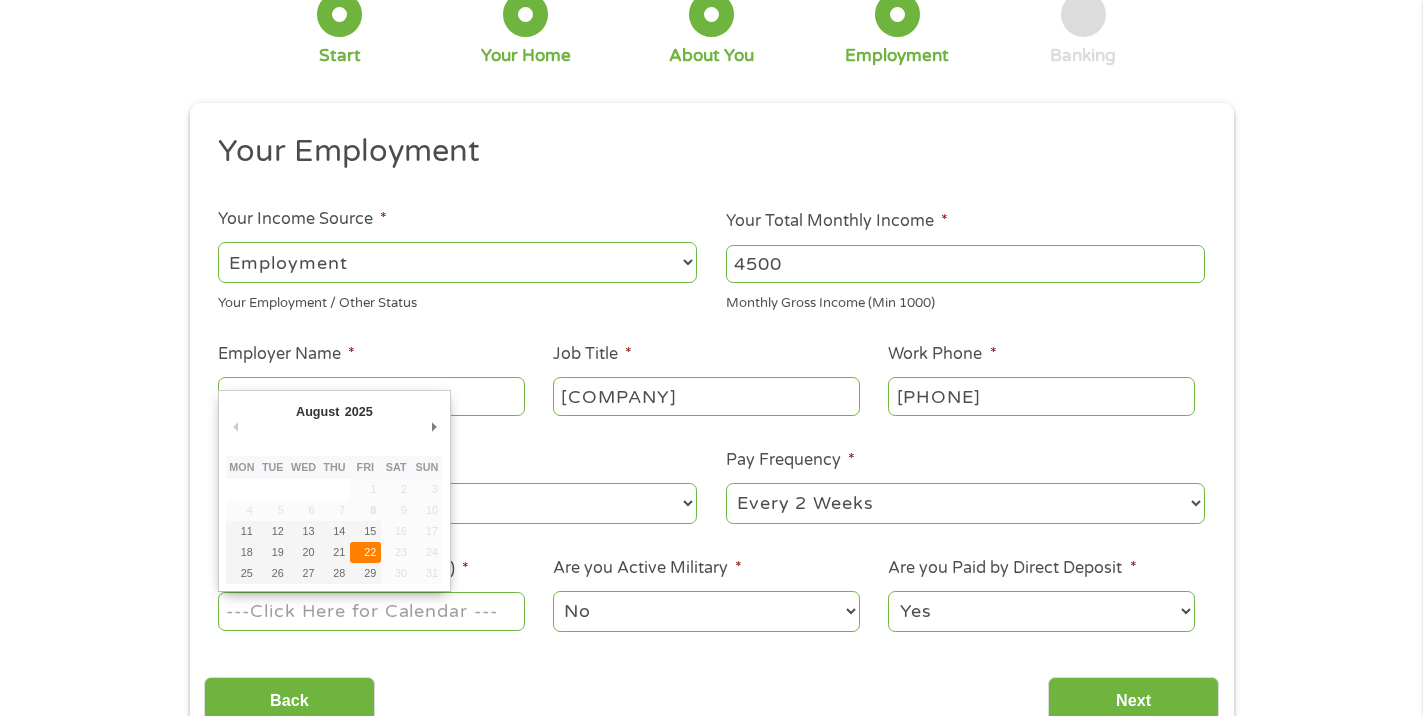 type on "22/08/2025" 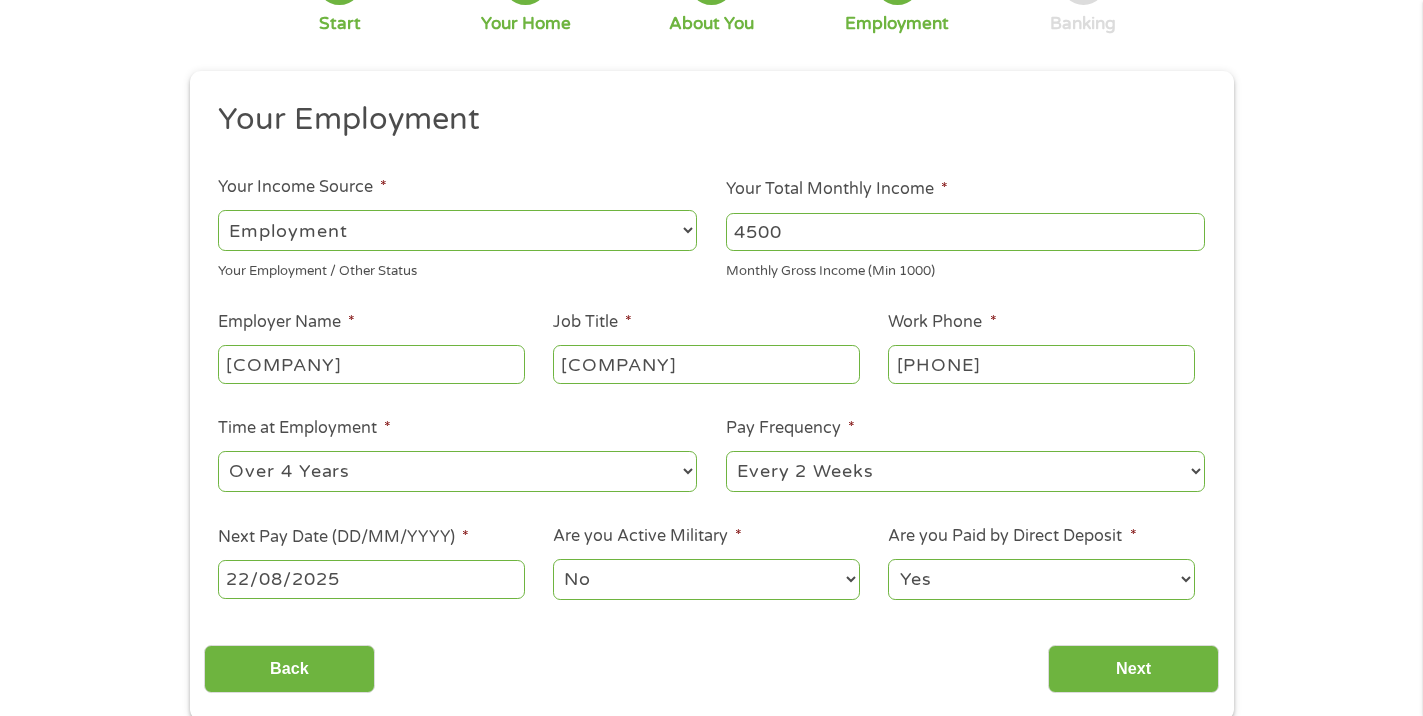 scroll, scrollTop: 269, scrollLeft: 0, axis: vertical 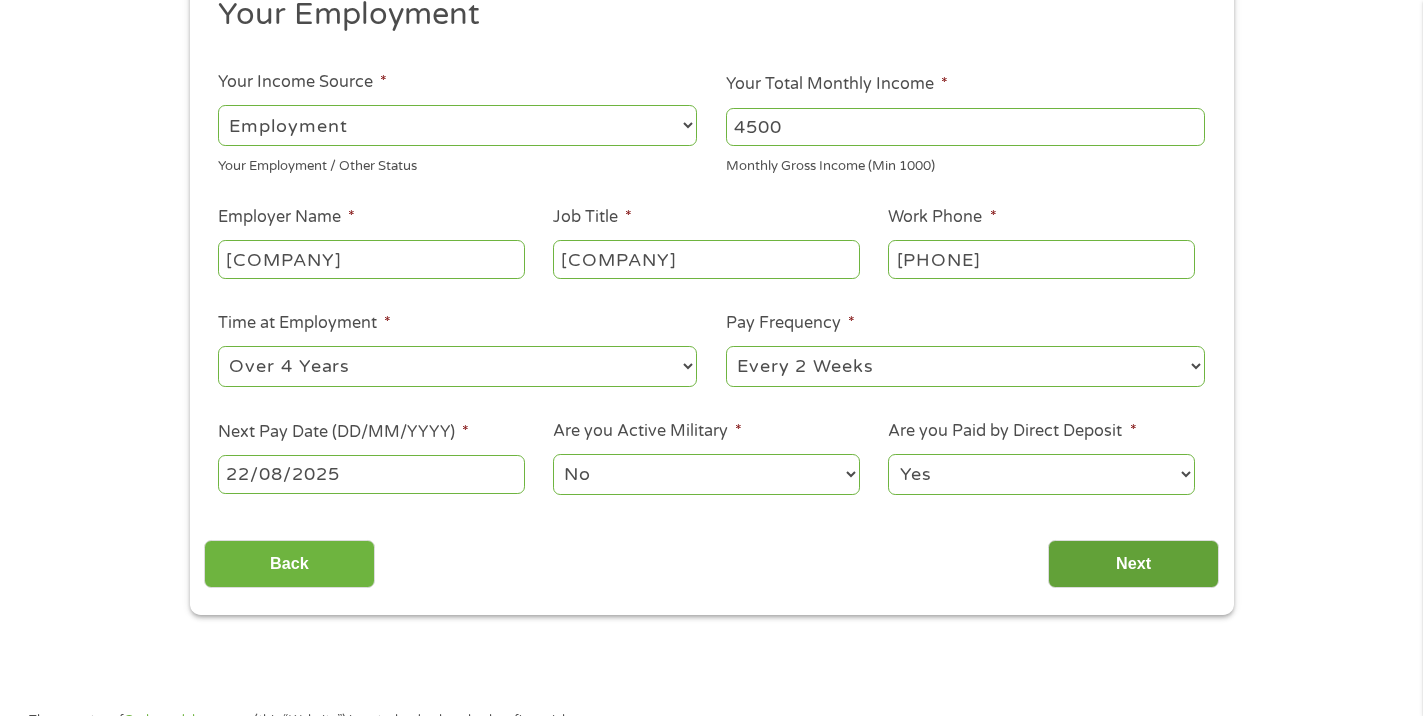 click on "Next" at bounding box center (1133, 564) 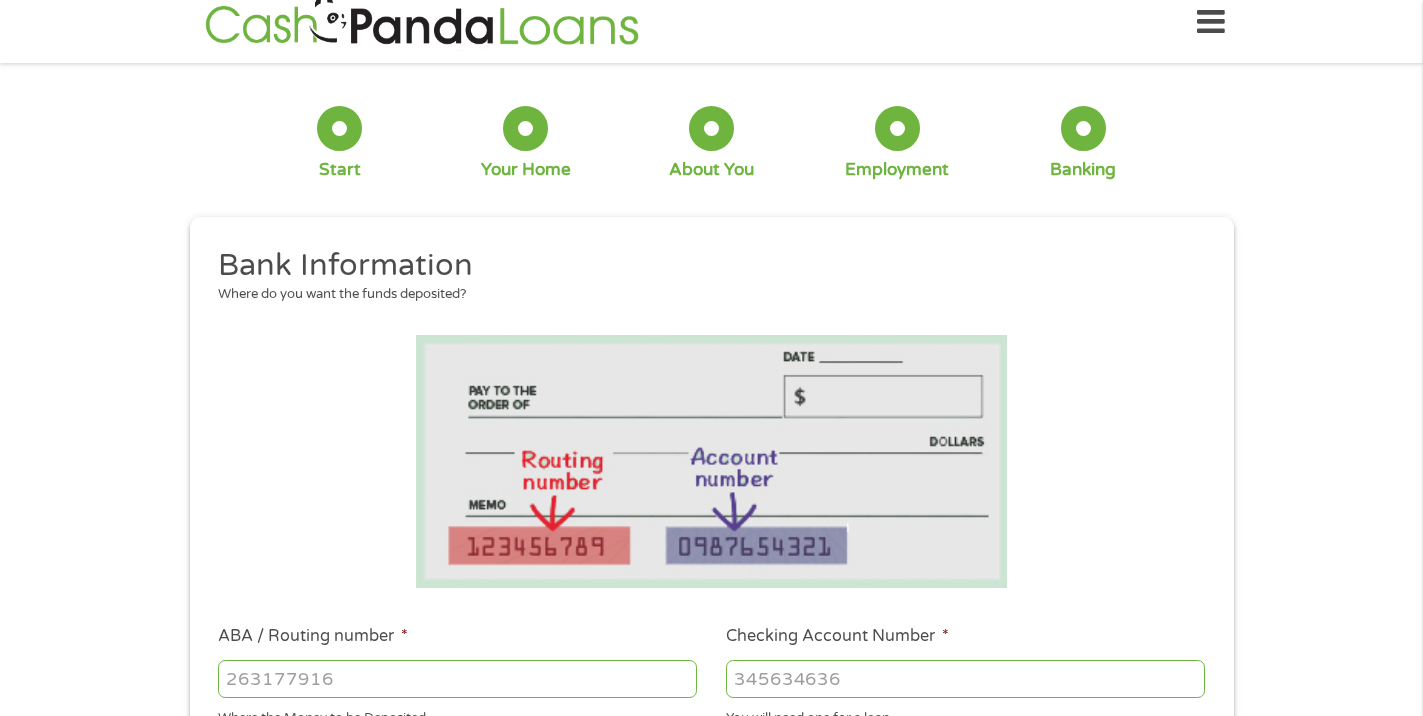 scroll, scrollTop: 5, scrollLeft: 0, axis: vertical 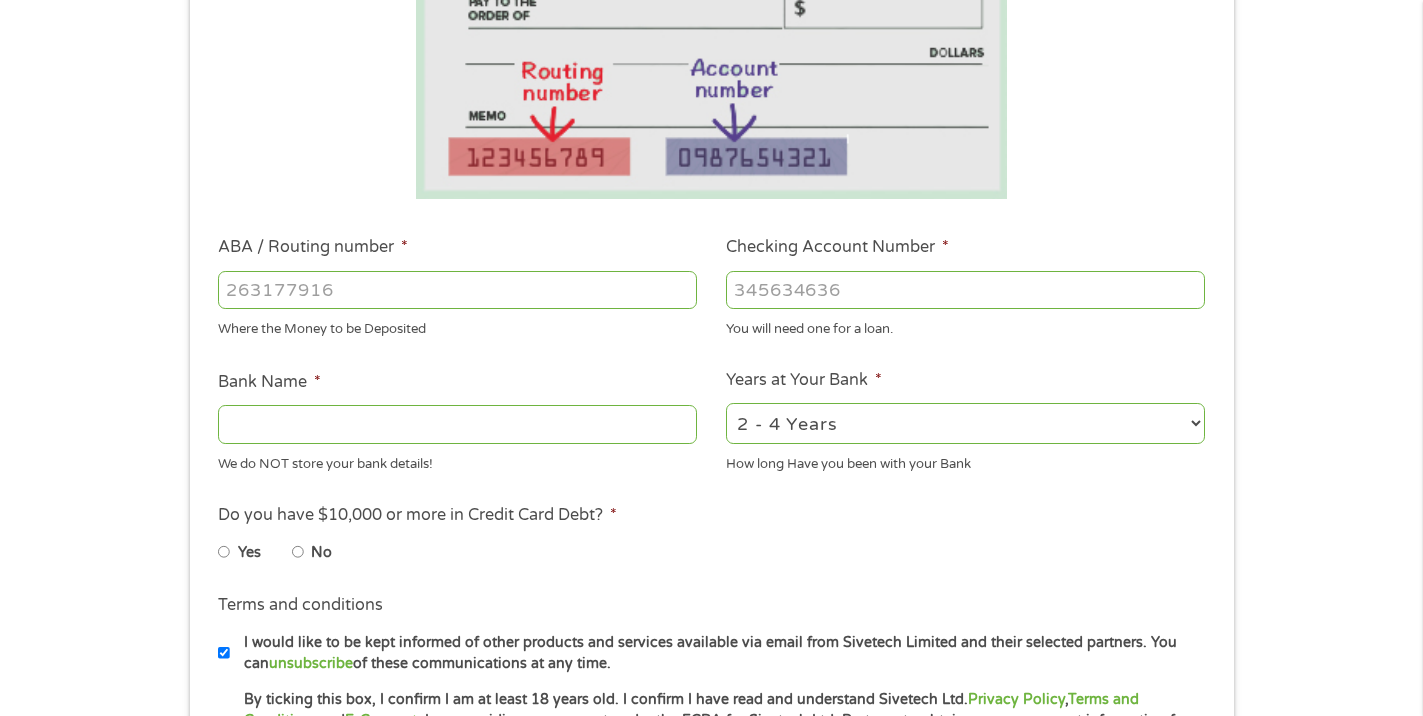 click on "ABA / Routing number *" at bounding box center [457, 290] 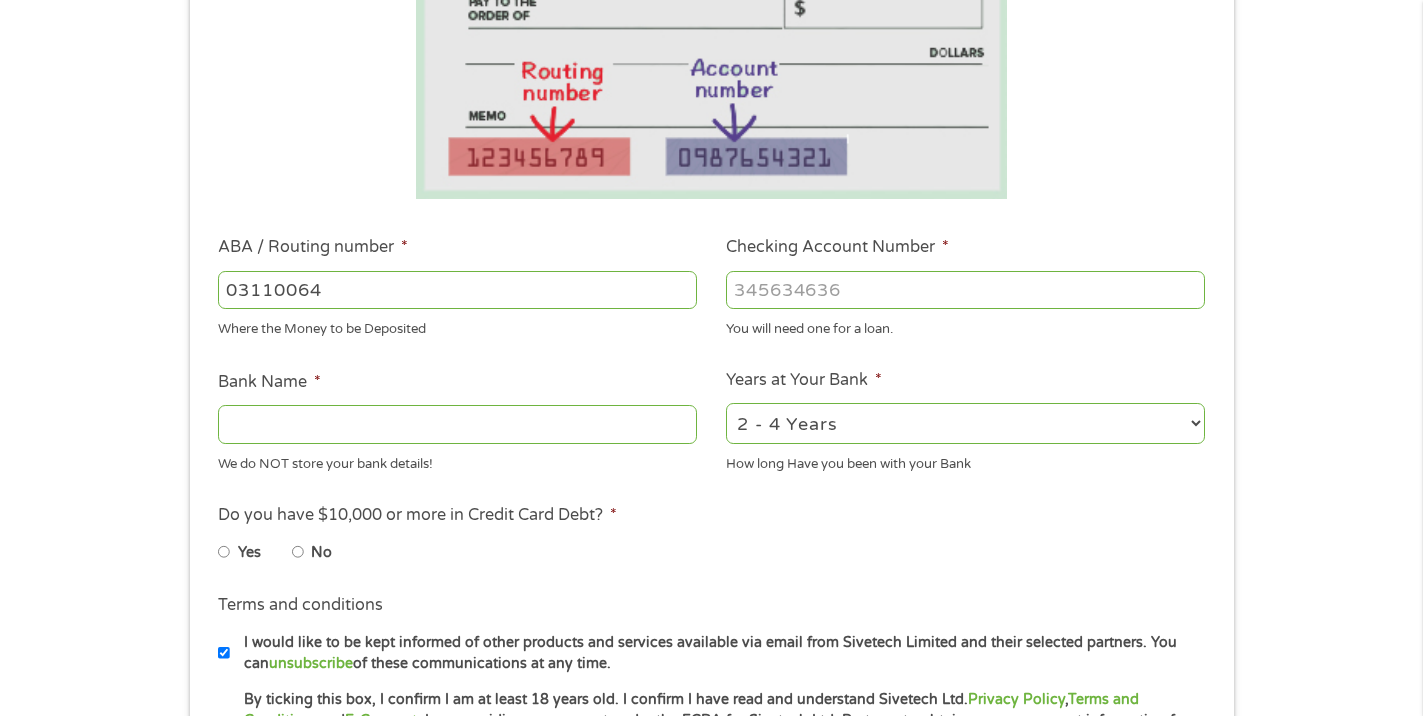 type on "031100649" 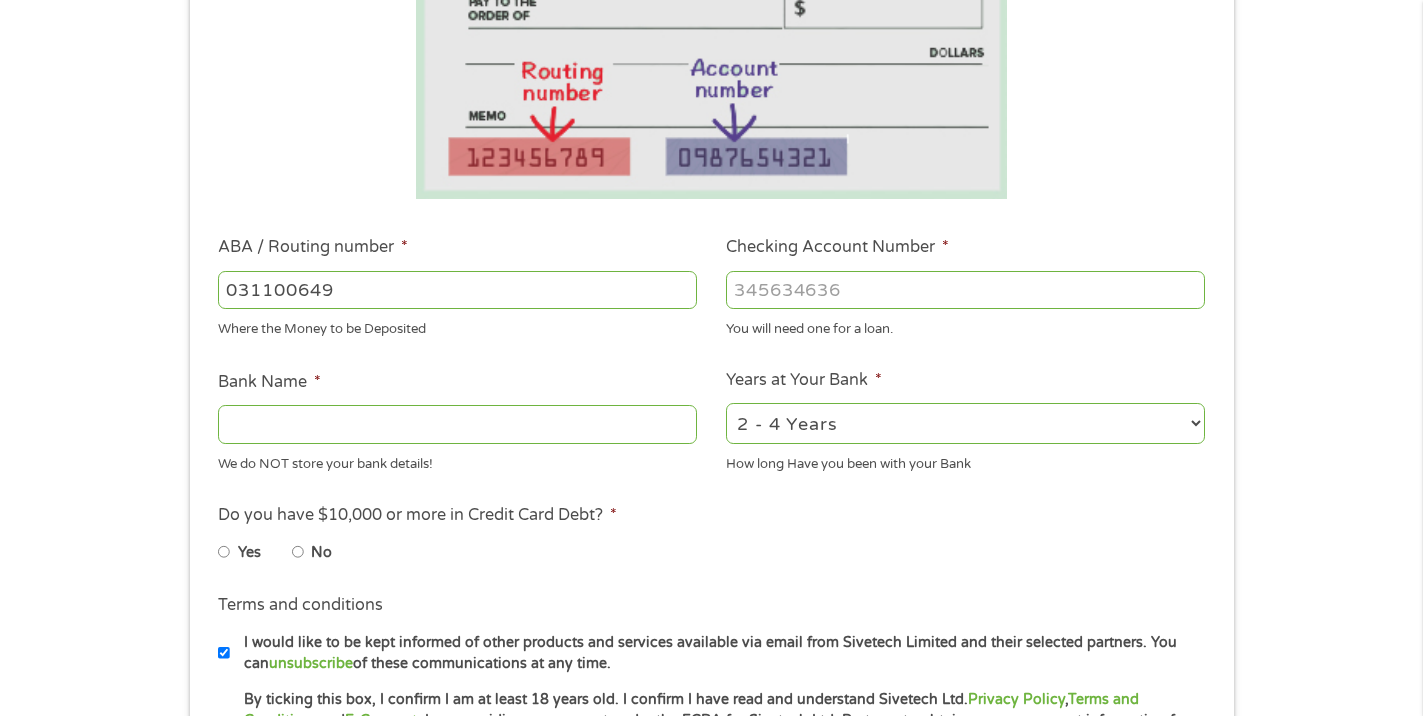 type on "DISCOVER BANK" 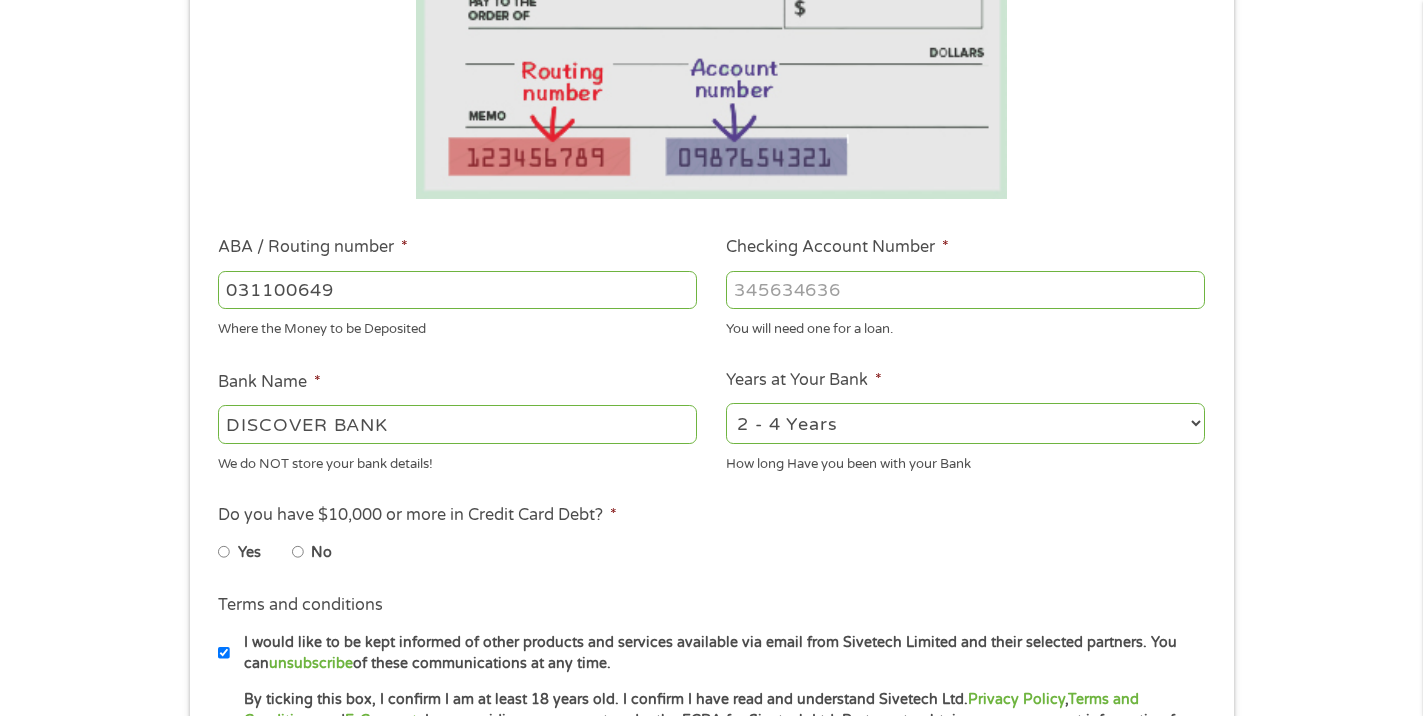 type on "031100649" 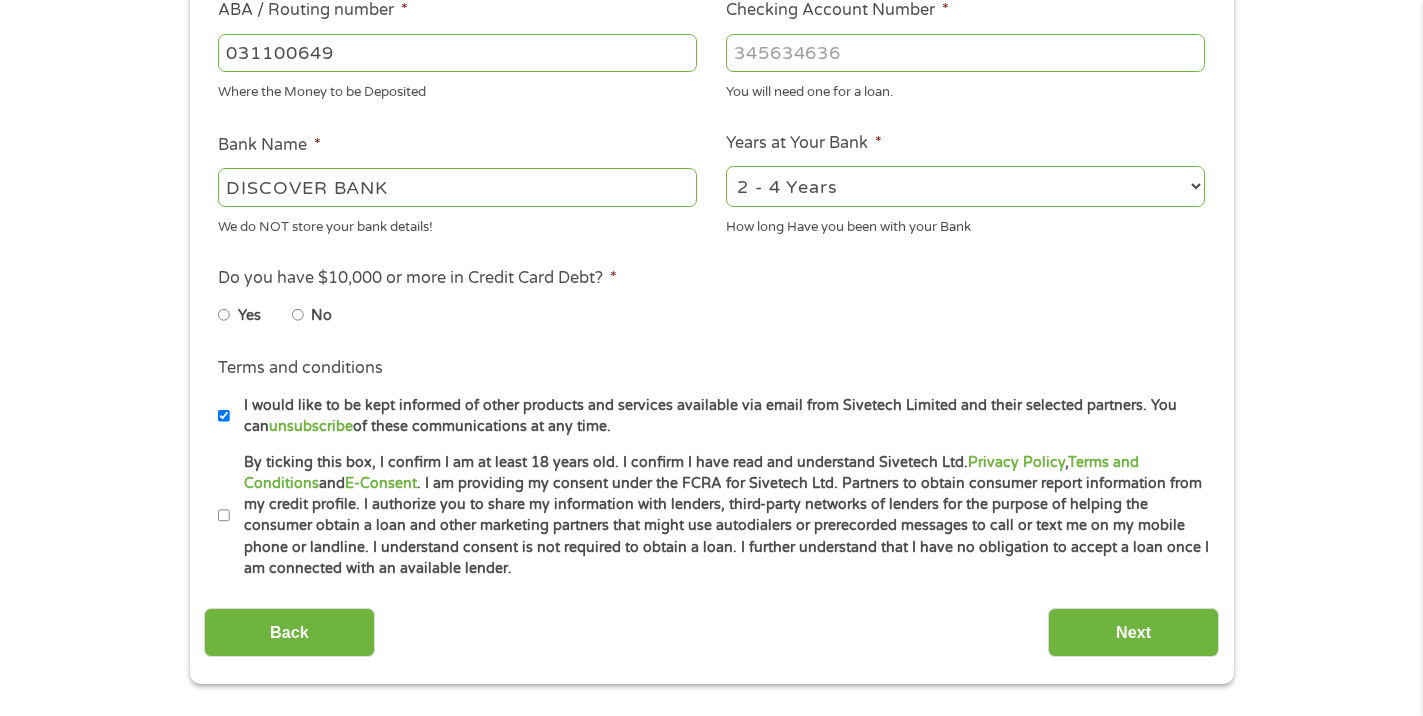 scroll, scrollTop: 801, scrollLeft: 0, axis: vertical 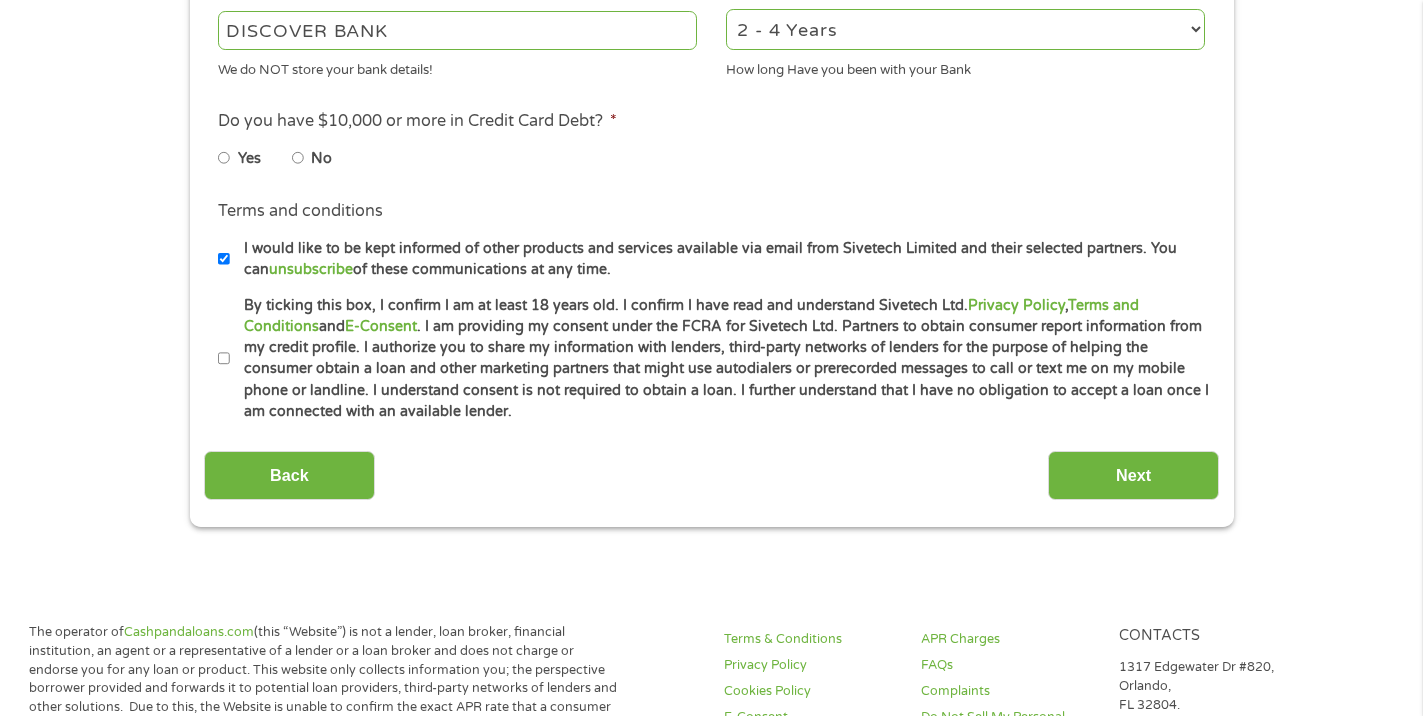 type on "[PHONE]" 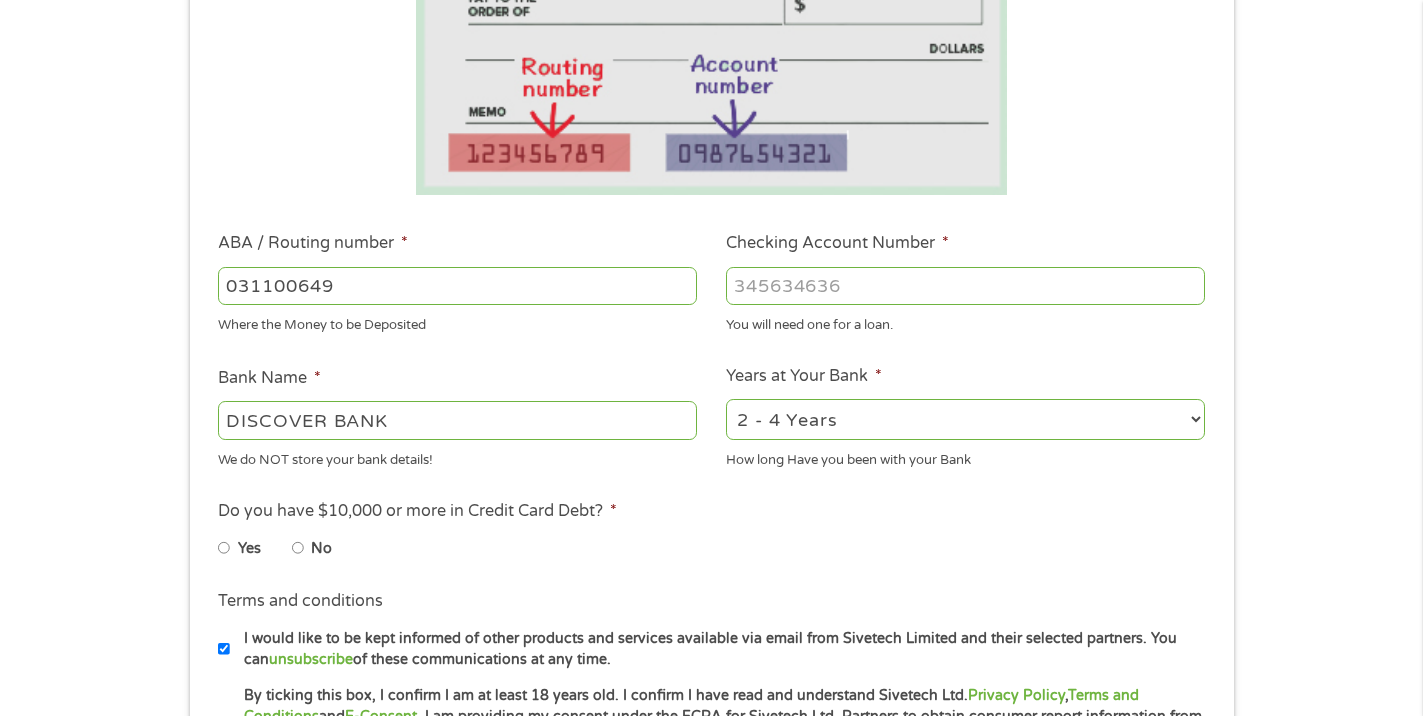 scroll, scrollTop: 702, scrollLeft: 0, axis: vertical 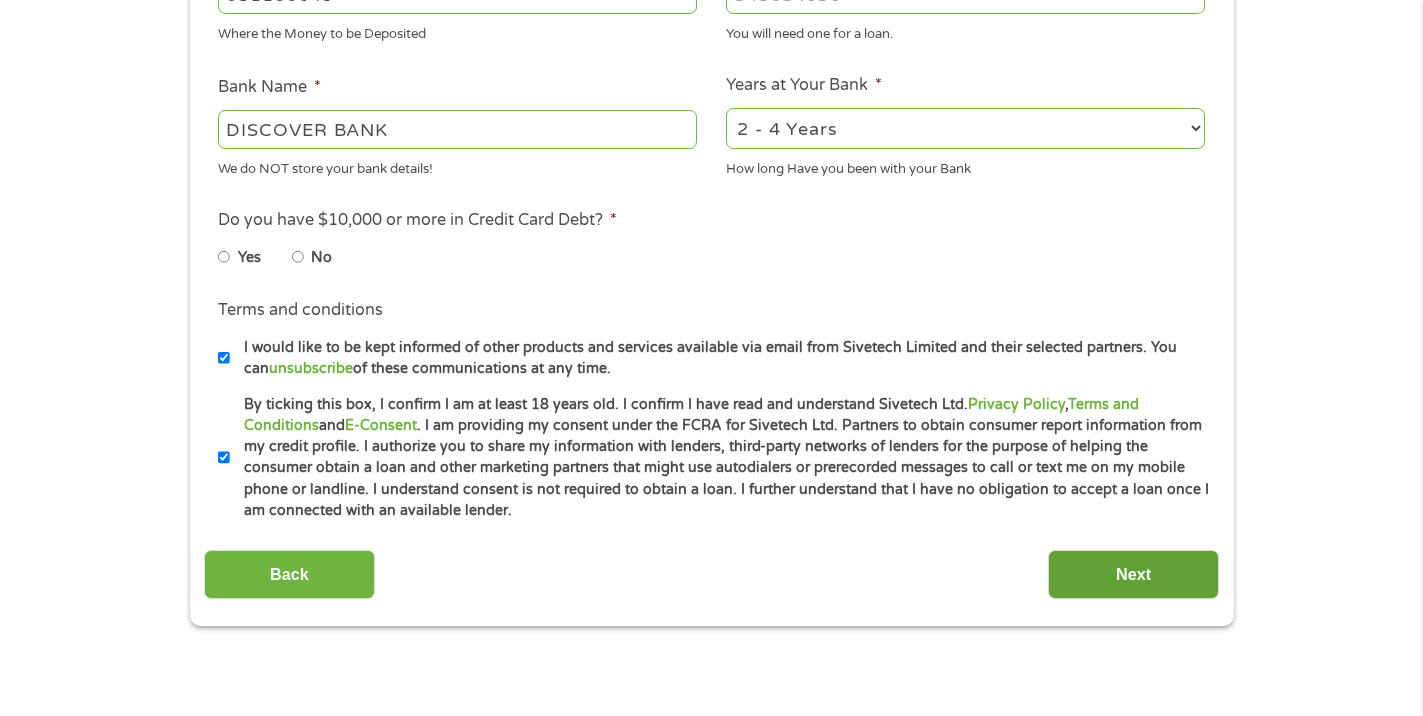 click on "Next" at bounding box center [1133, 574] 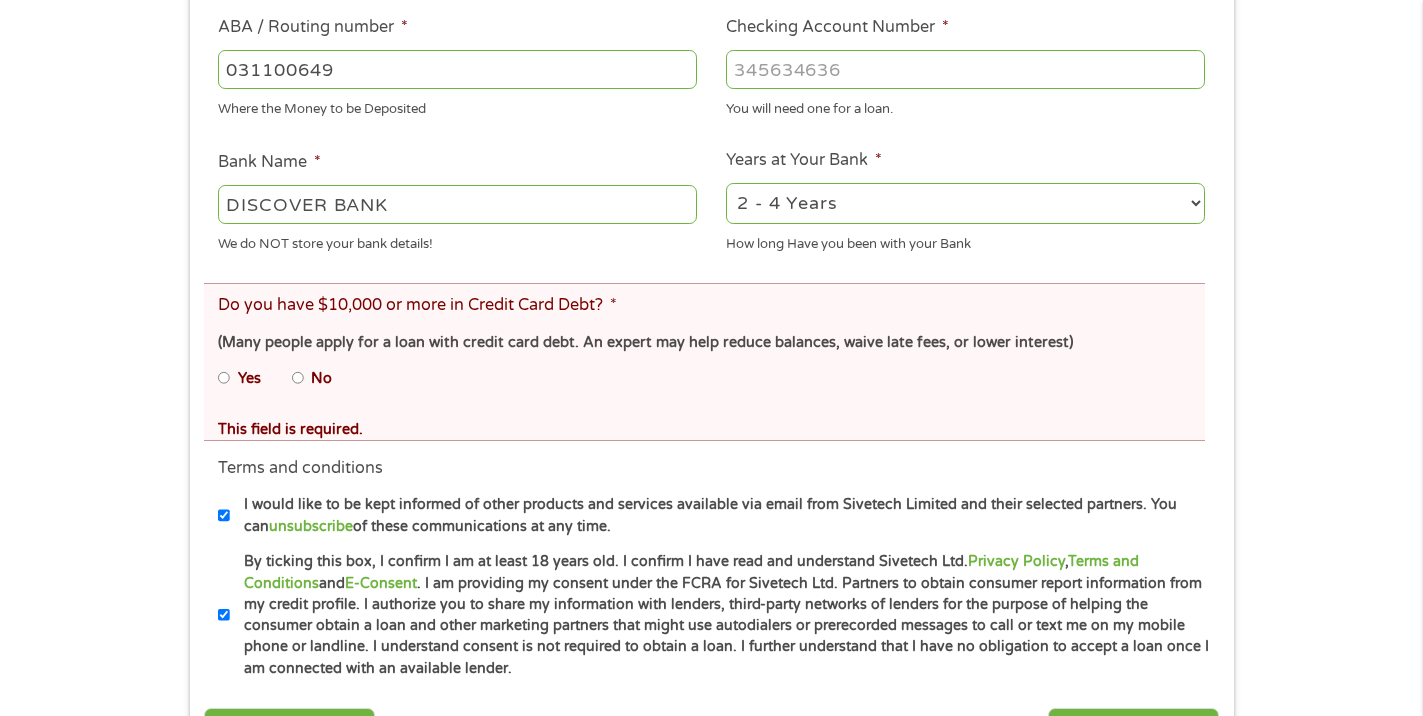 scroll, scrollTop: 84, scrollLeft: 0, axis: vertical 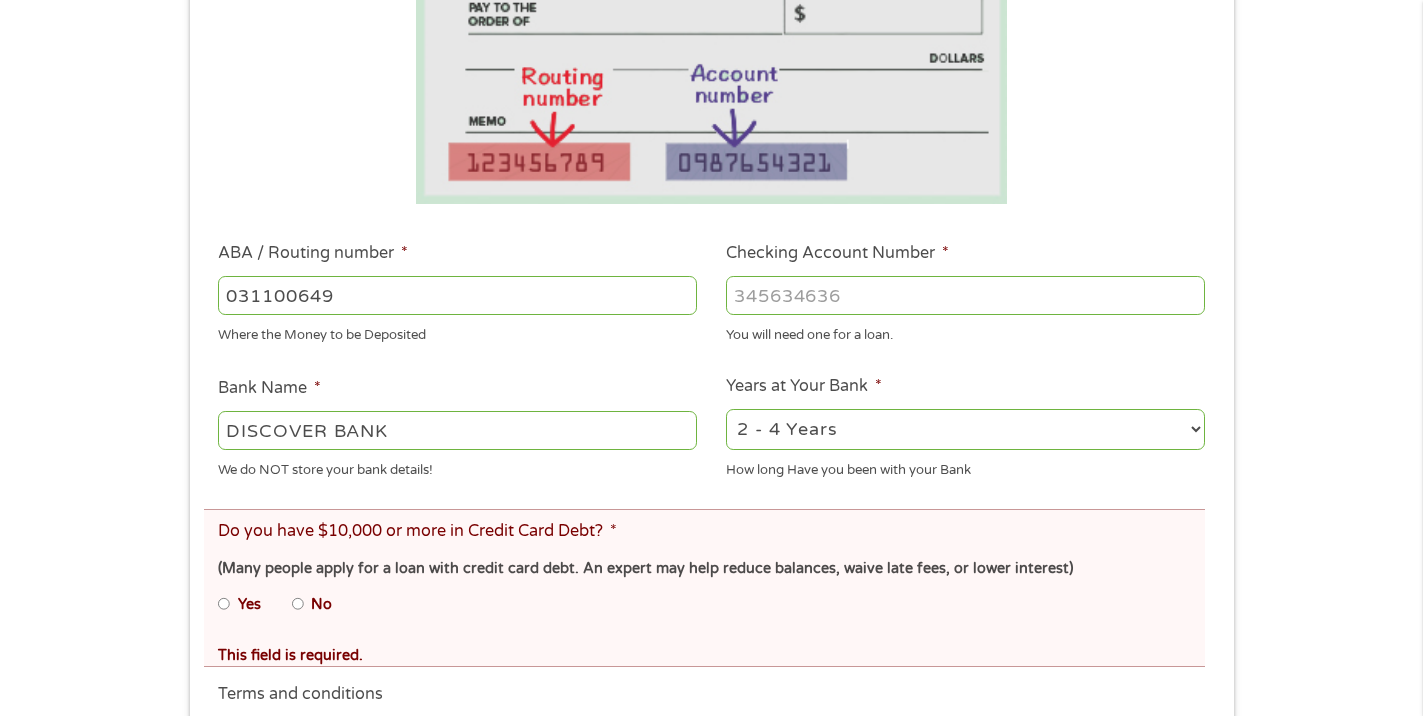 click on "No" at bounding box center [328, 604] 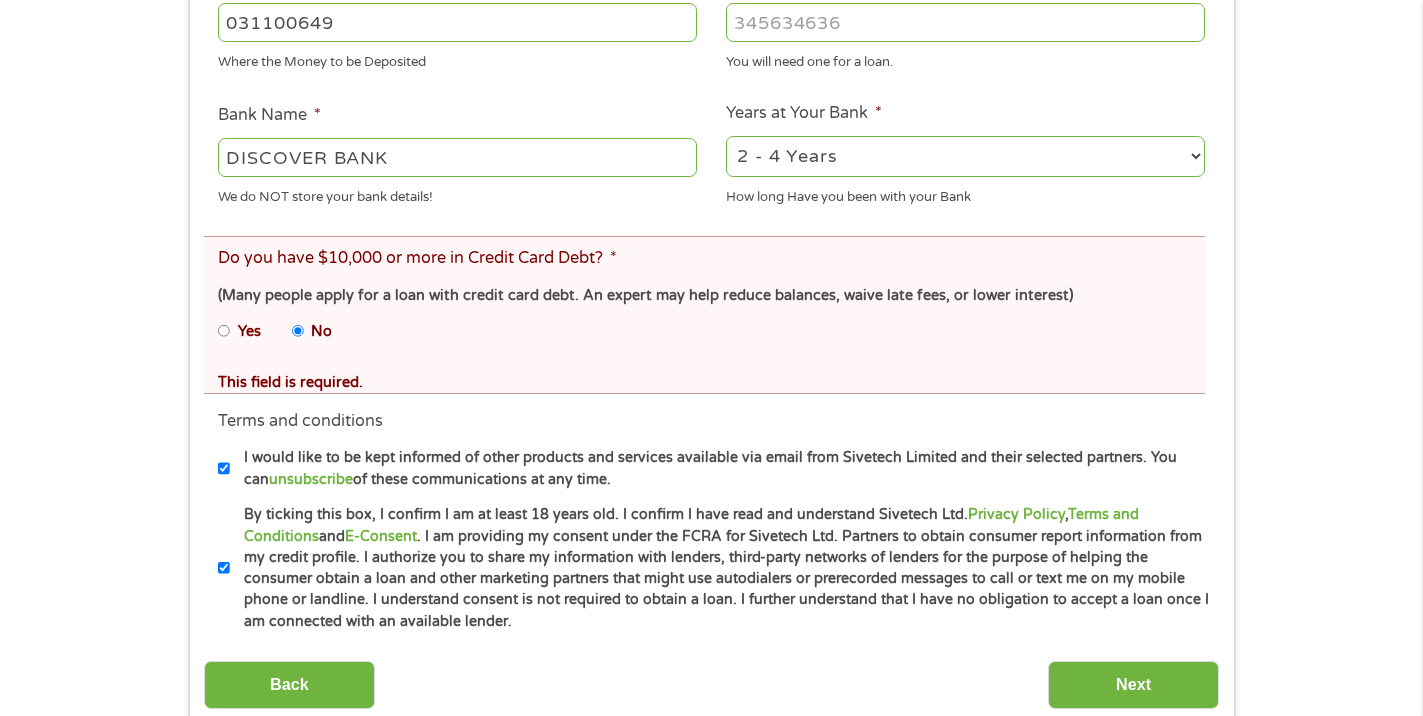 scroll, scrollTop: 942, scrollLeft: 0, axis: vertical 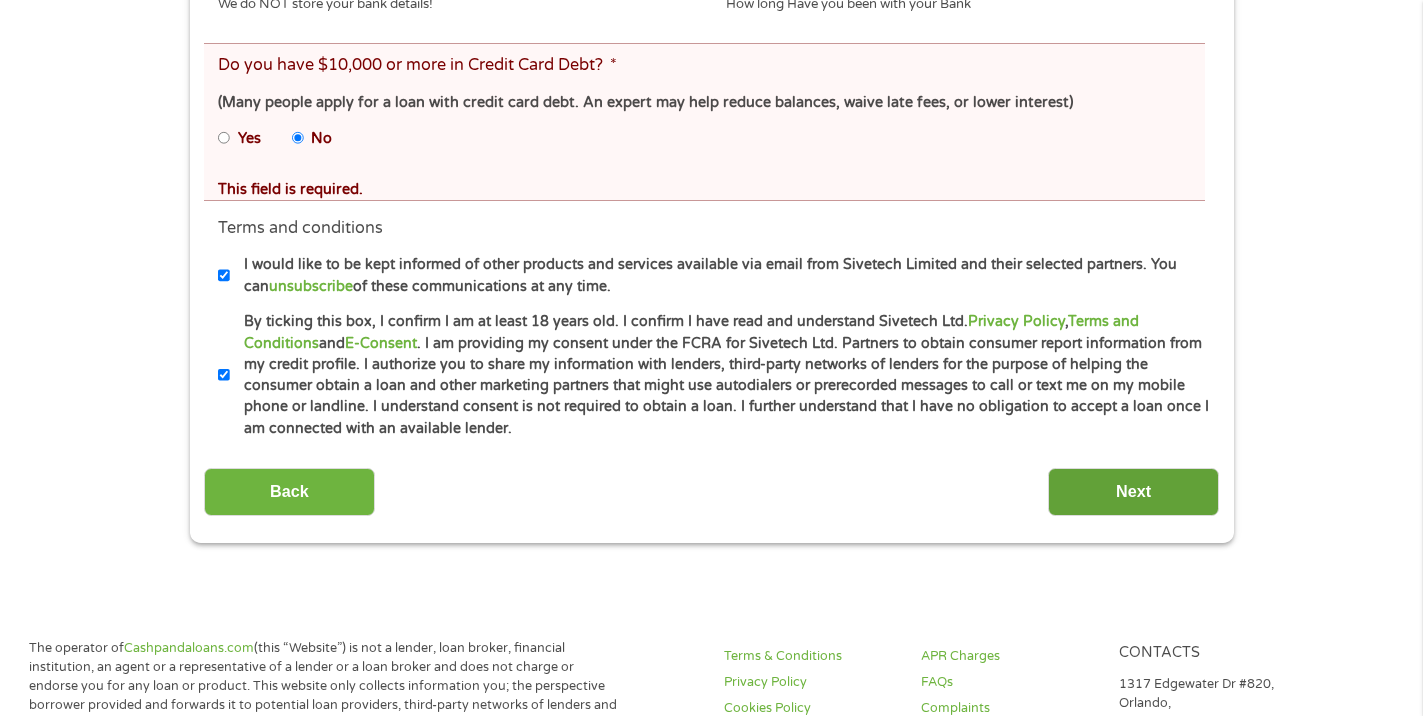 click on "Next" at bounding box center (1133, 492) 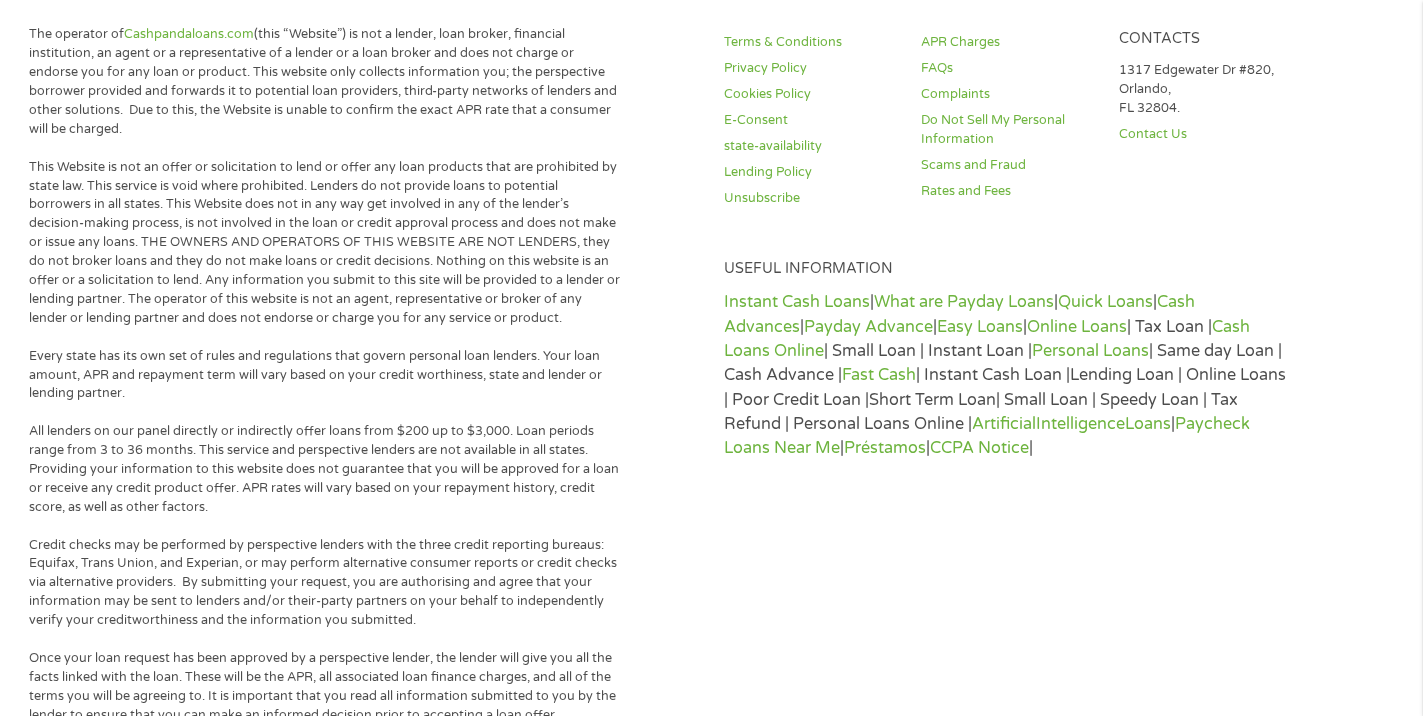 scroll, scrollTop: 8, scrollLeft: 8, axis: both 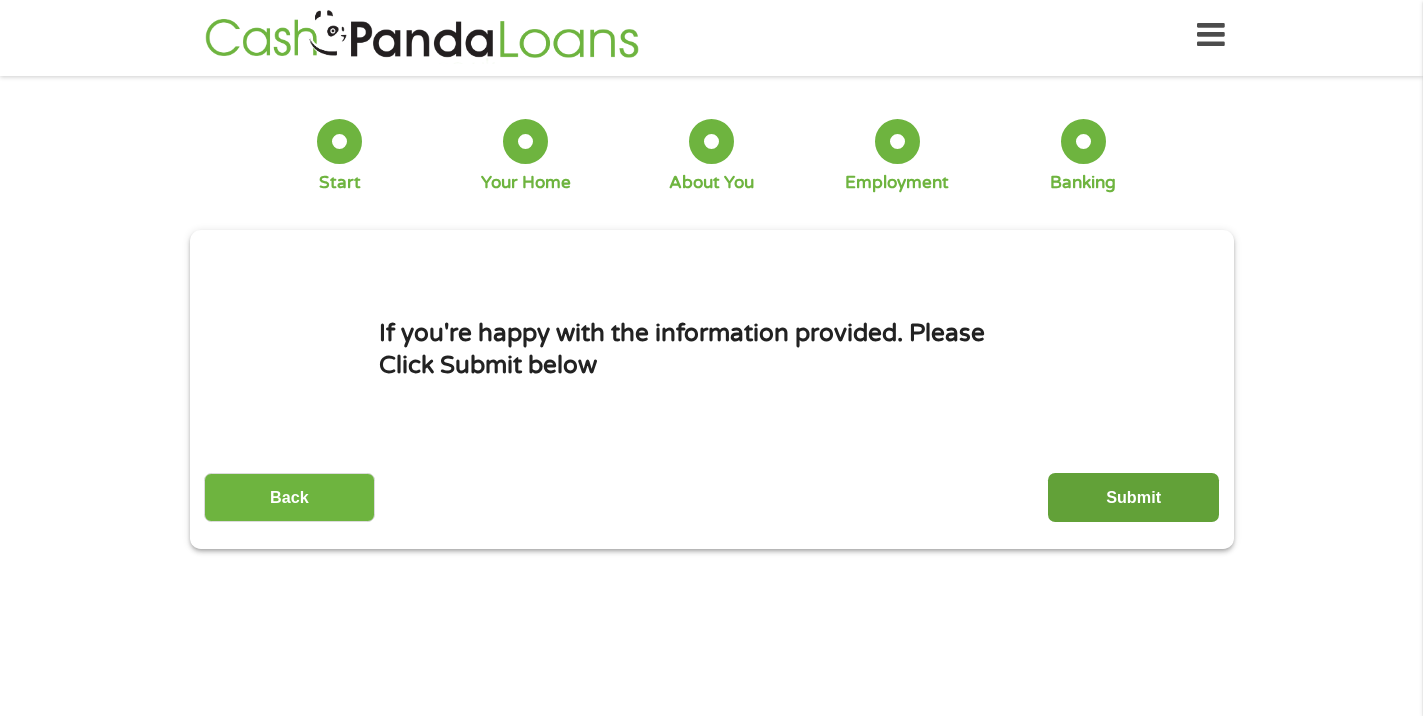 click on "Submit" at bounding box center [1133, 497] 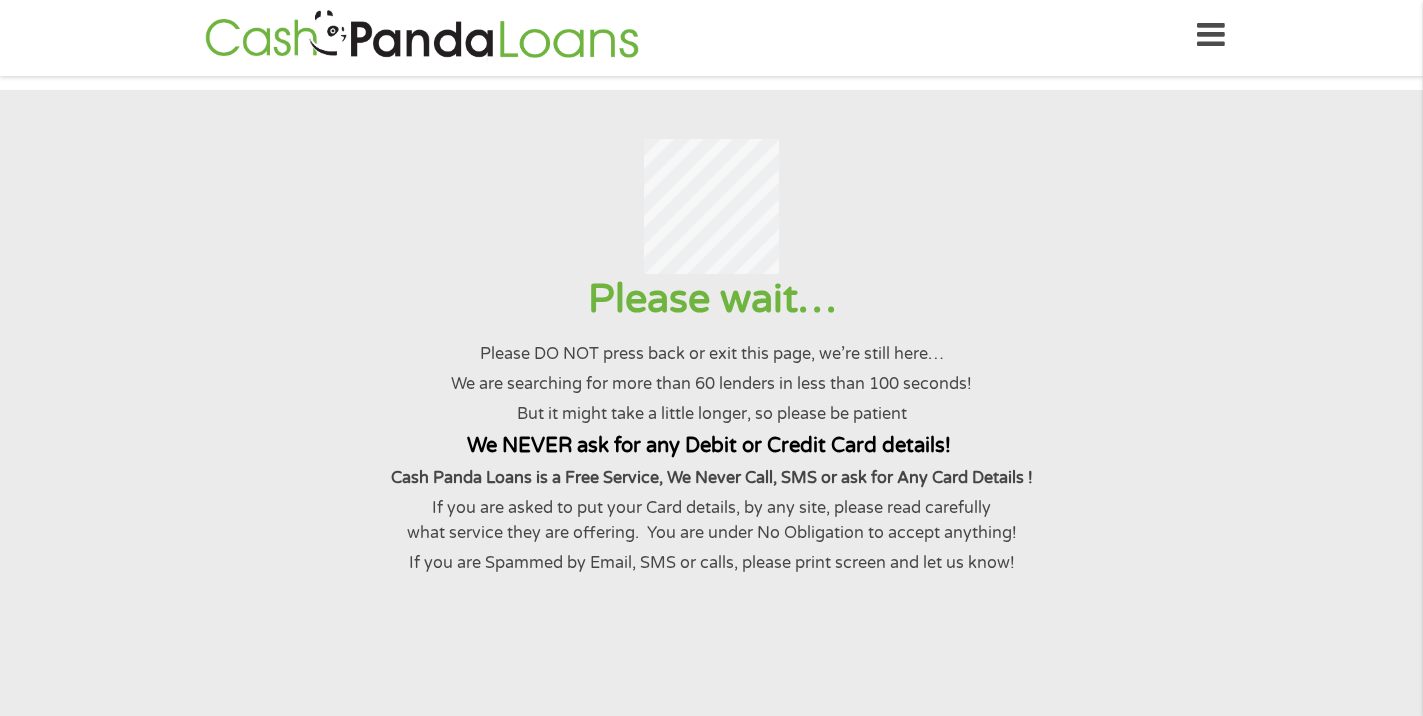 scroll, scrollTop: 0, scrollLeft: 0, axis: both 